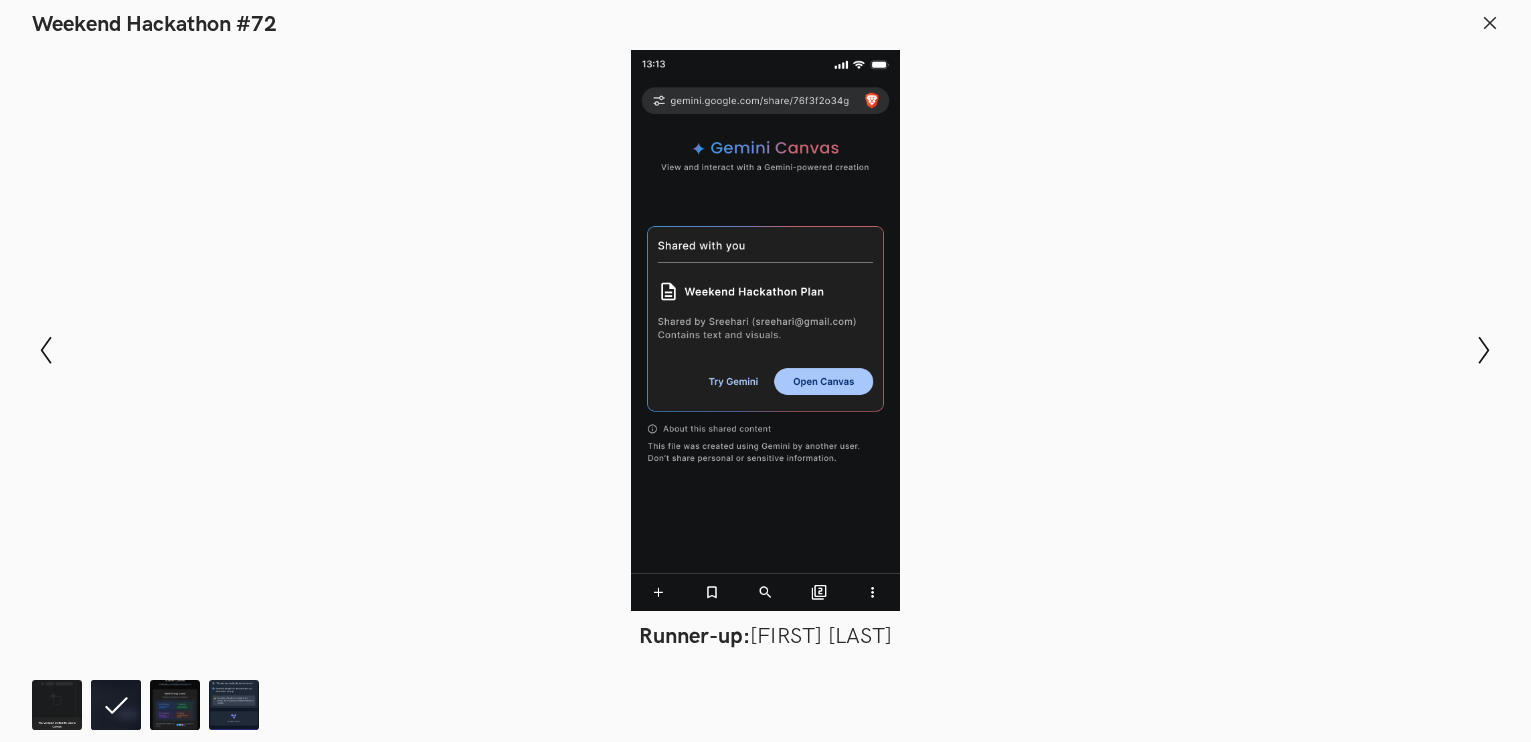 scroll, scrollTop: 947, scrollLeft: 0, axis: vertical 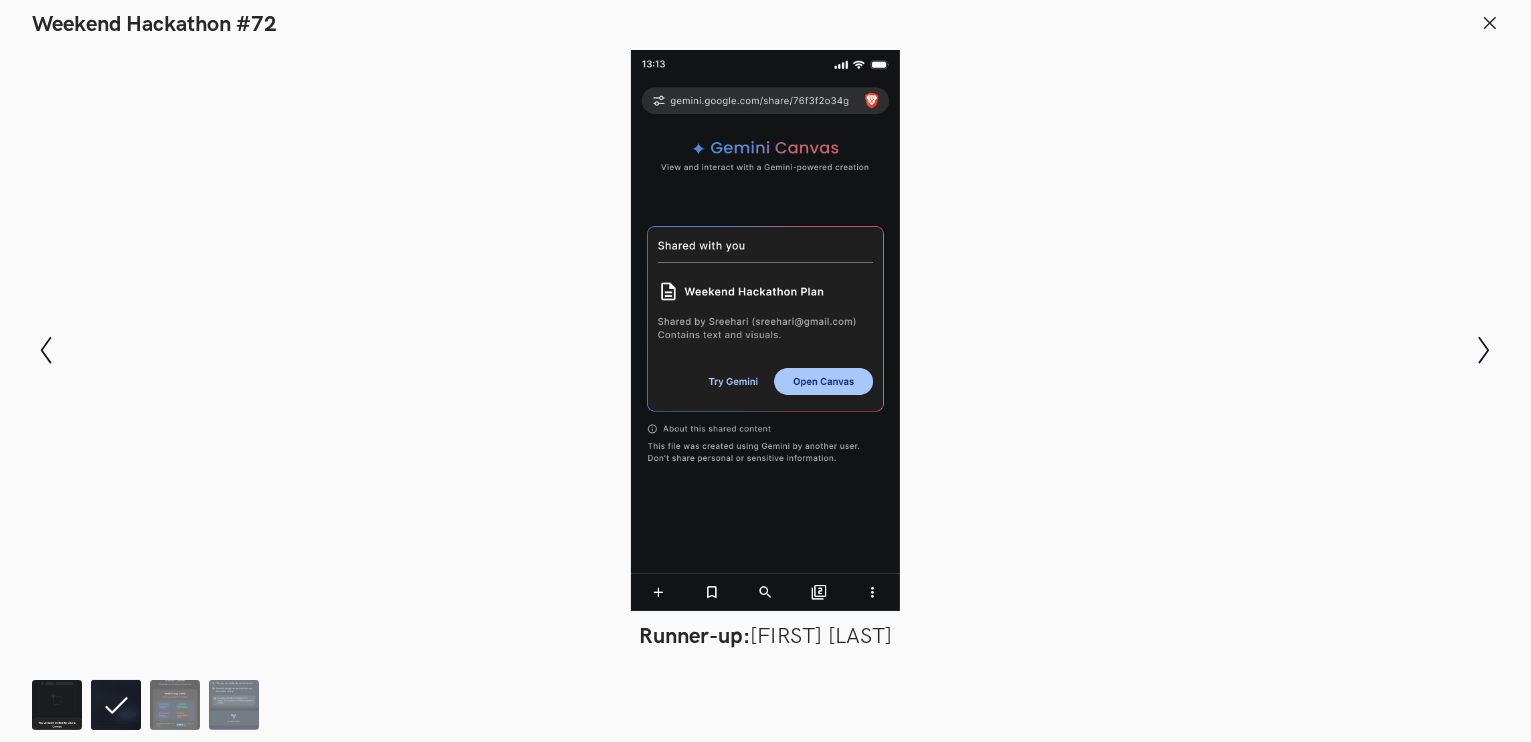 click at bounding box center [57, 705] 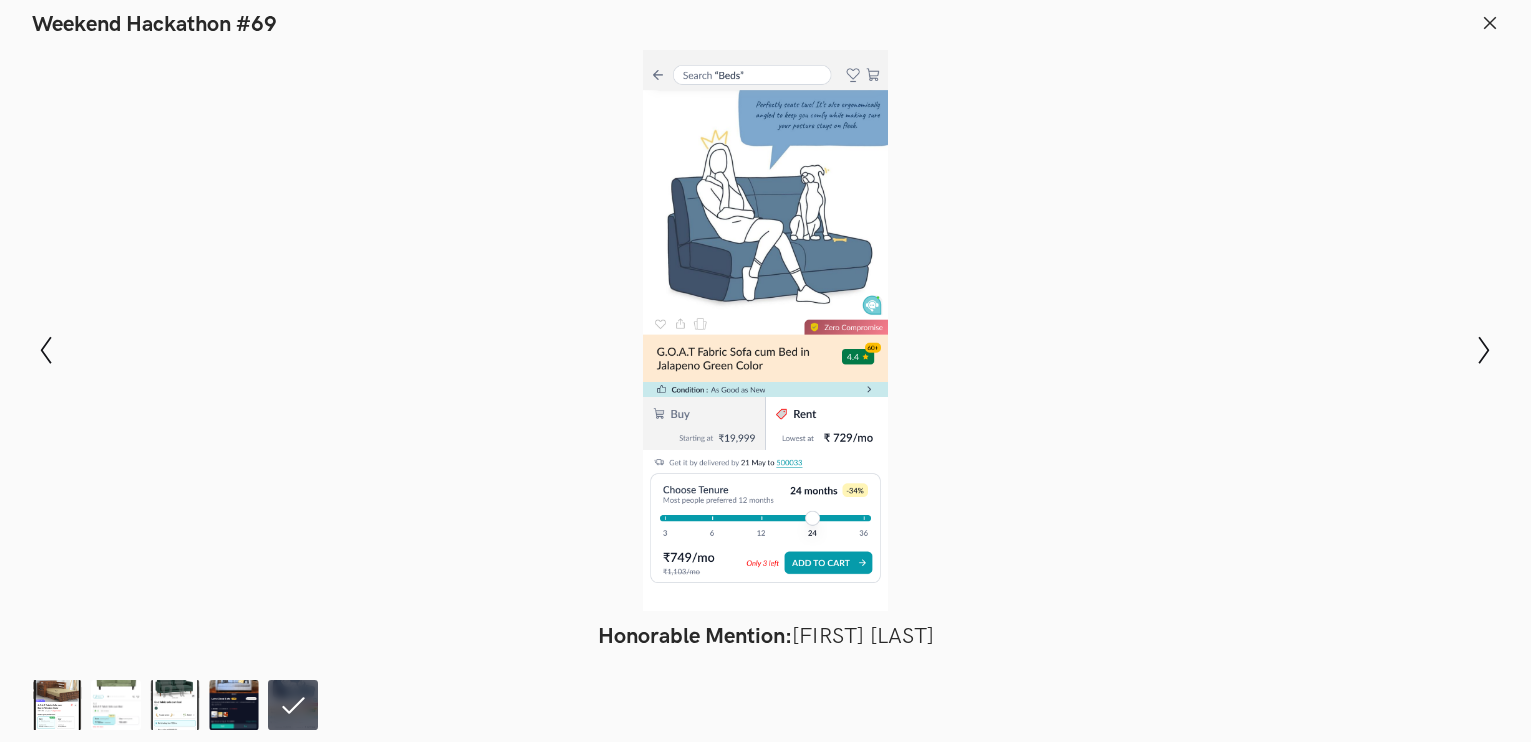 scroll, scrollTop: 799, scrollLeft: 0, axis: vertical 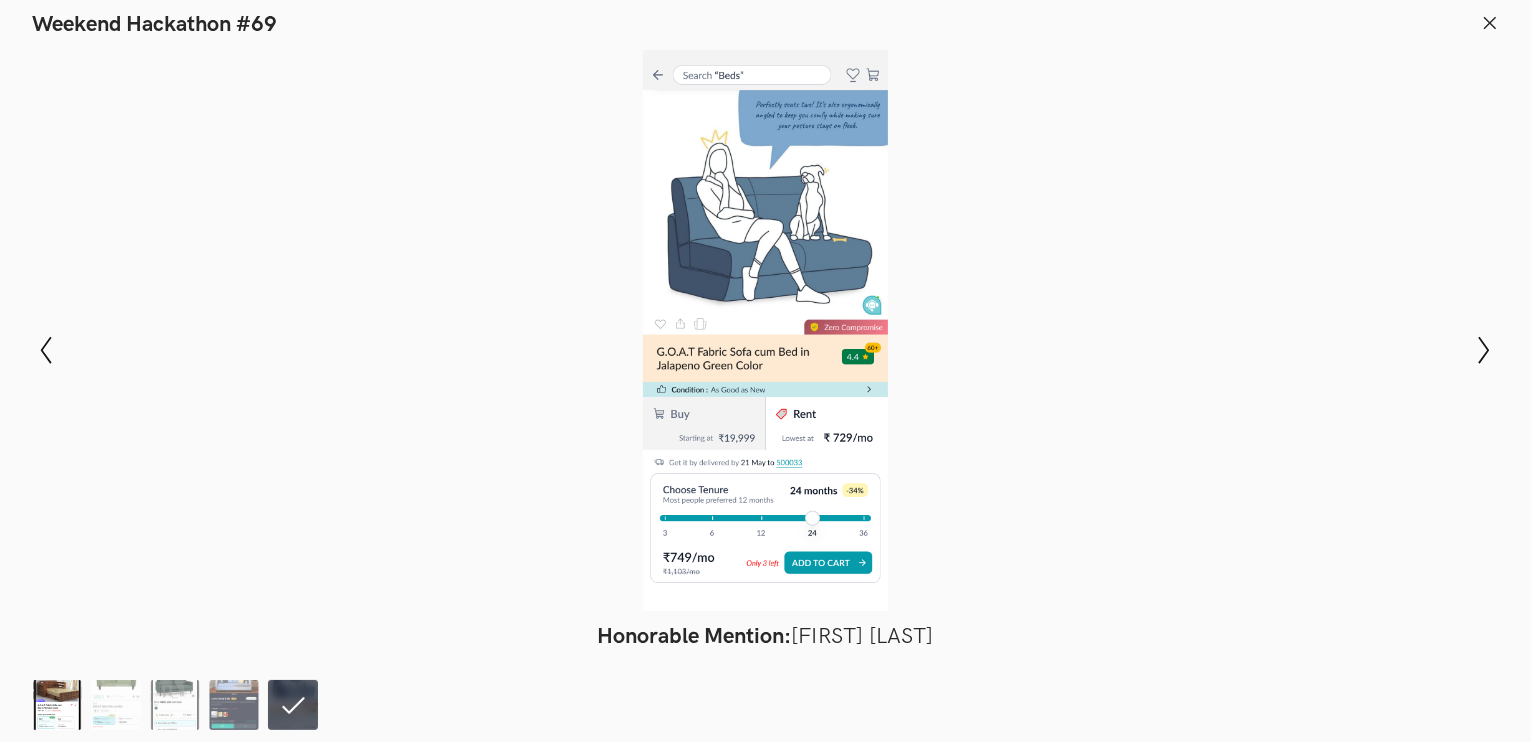 click at bounding box center [57, 705] 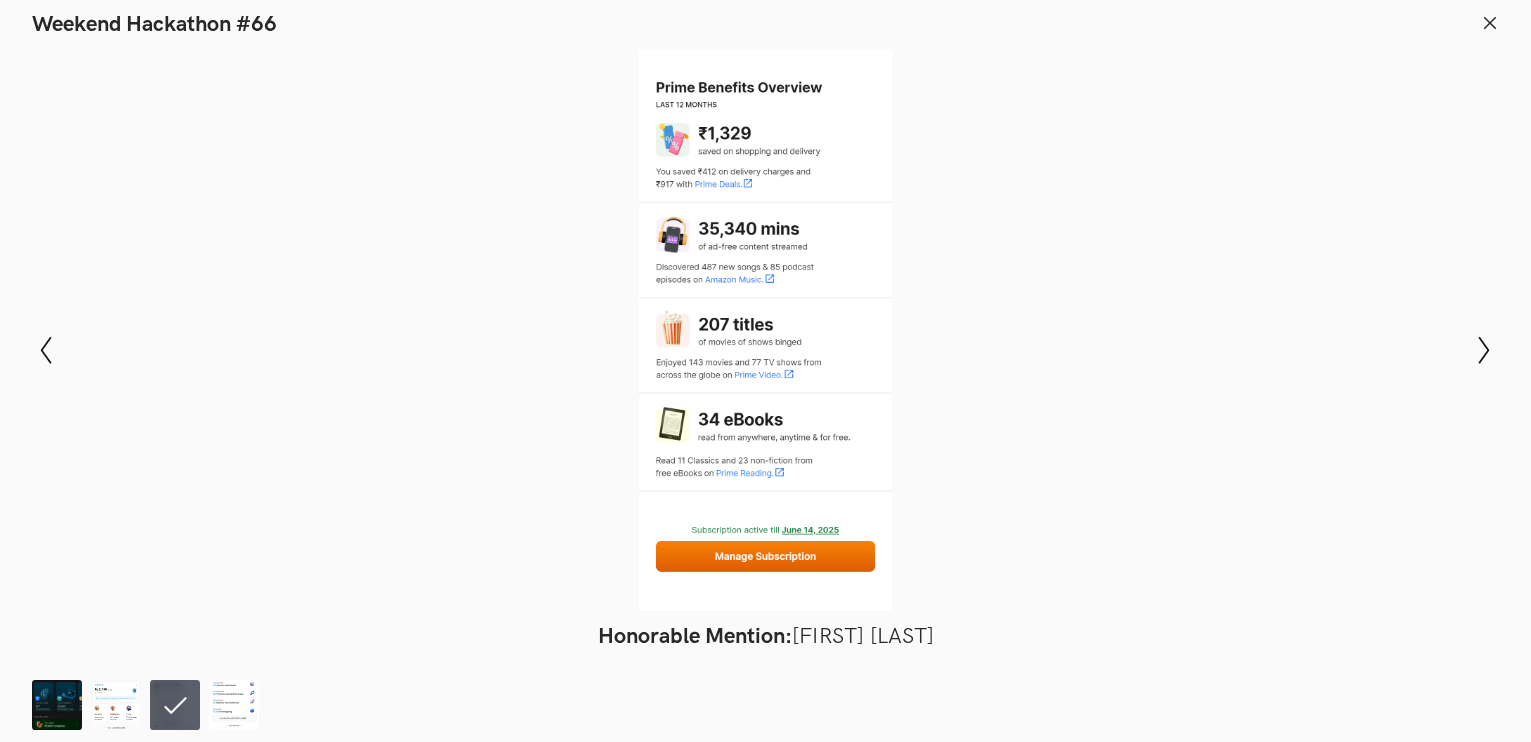 scroll, scrollTop: 846, scrollLeft: 0, axis: vertical 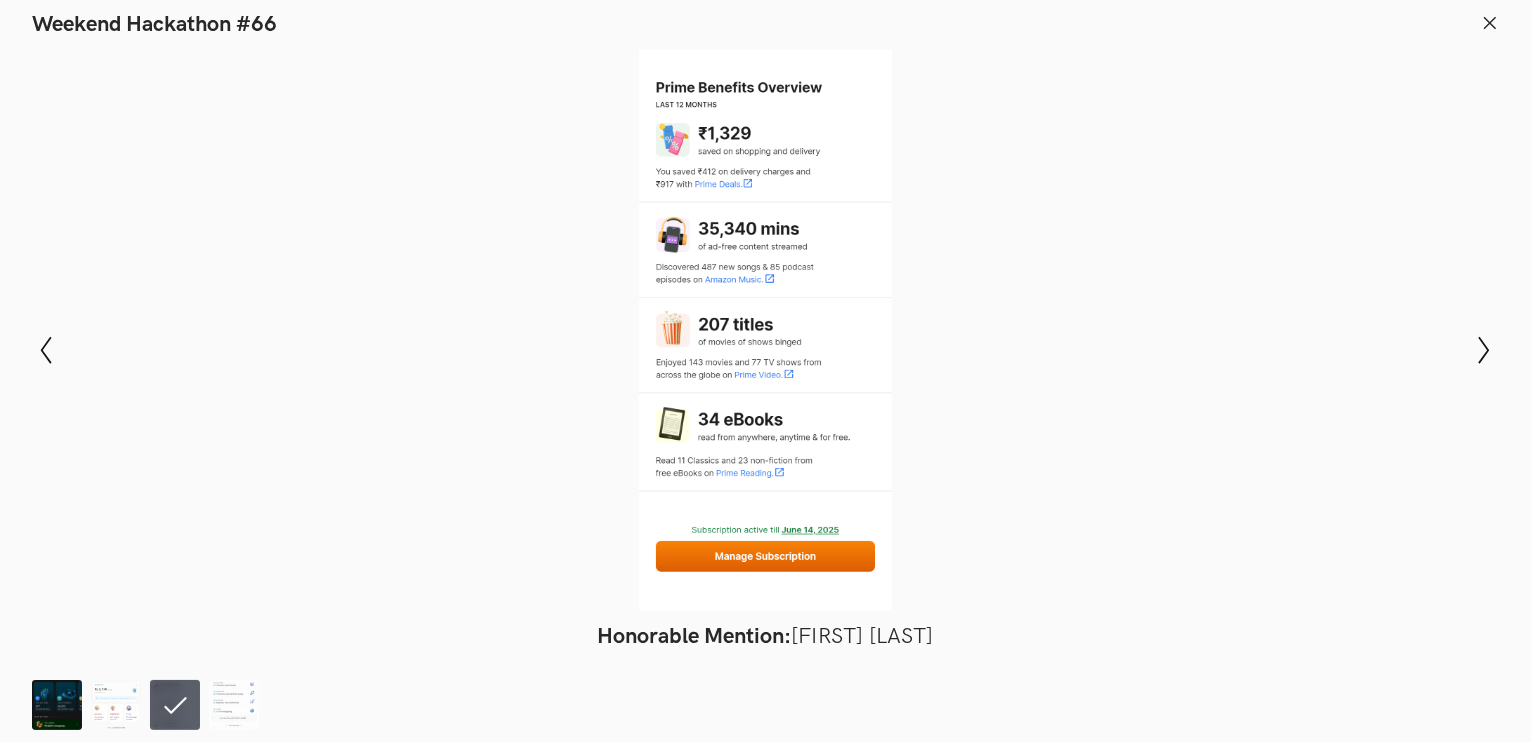 click at bounding box center (57, 705) 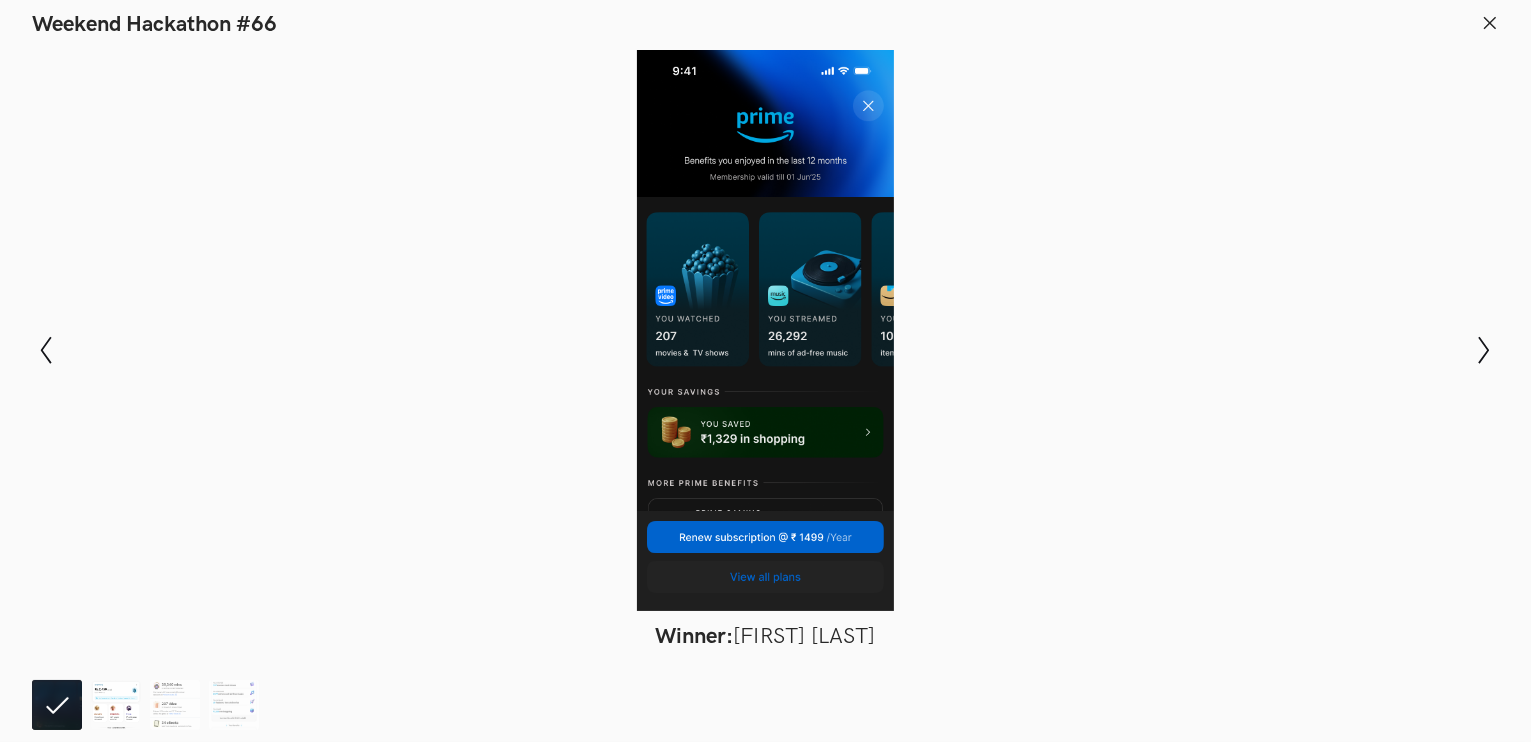click at bounding box center [116, 705] 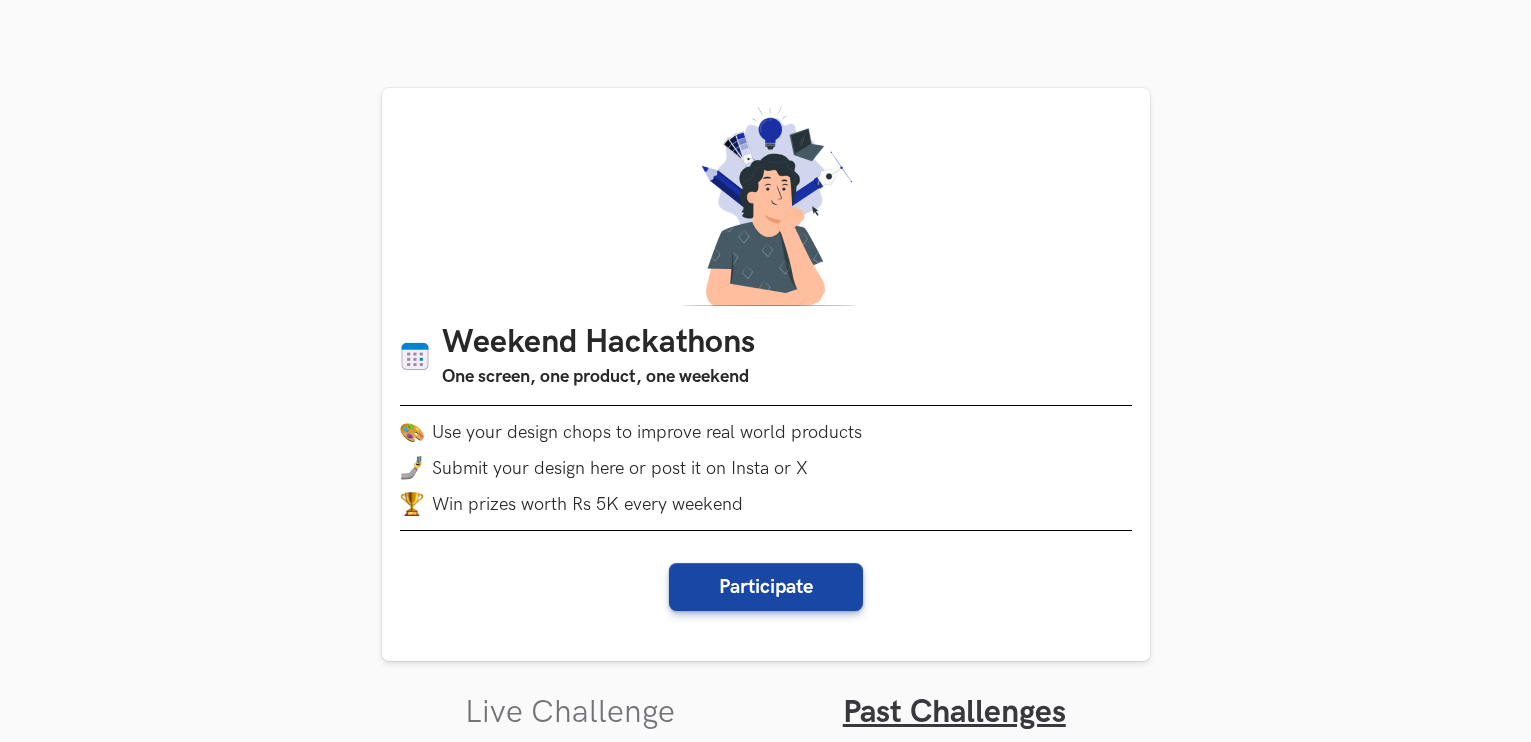 scroll, scrollTop: 1288, scrollLeft: 0, axis: vertical 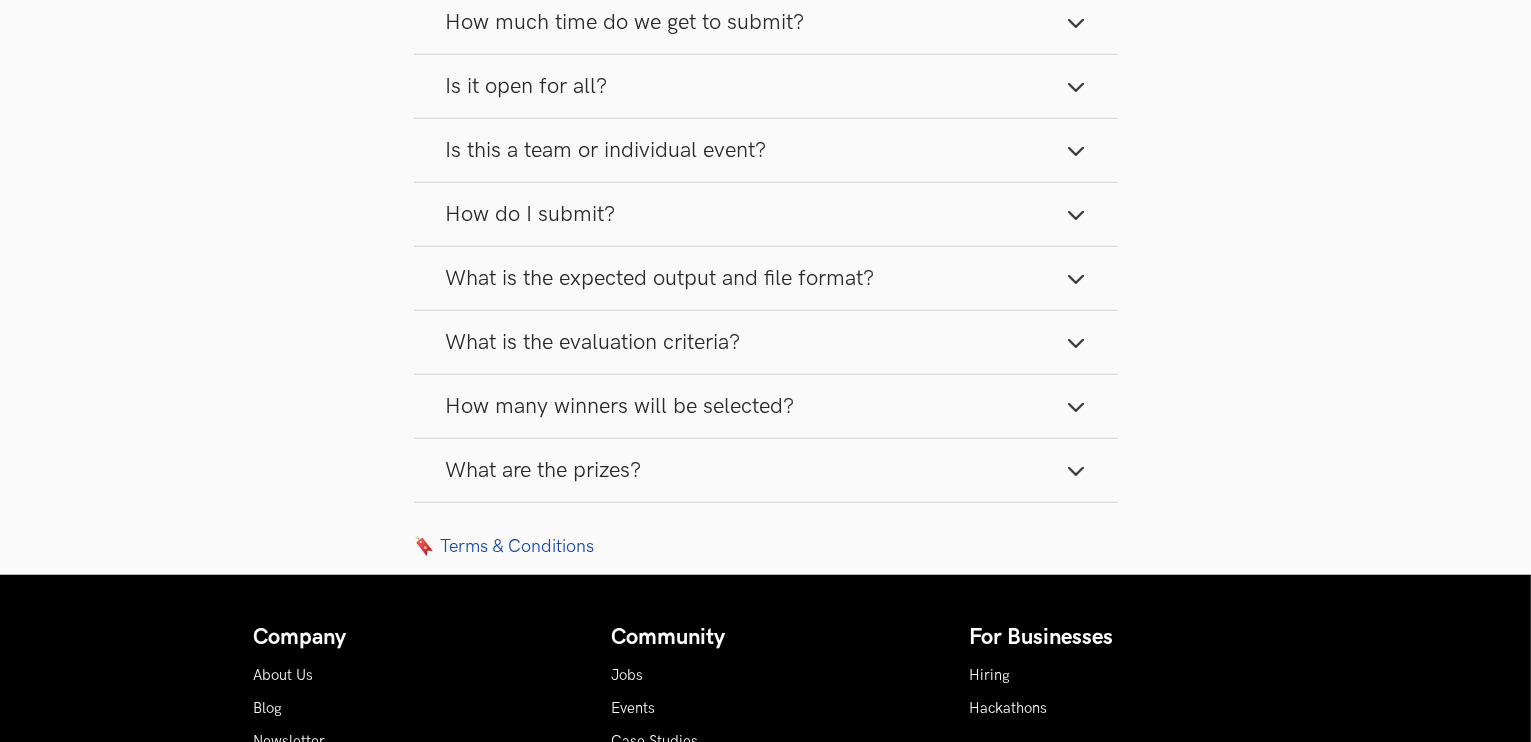 click on "What are the prizes?" at bounding box center (544, 470) 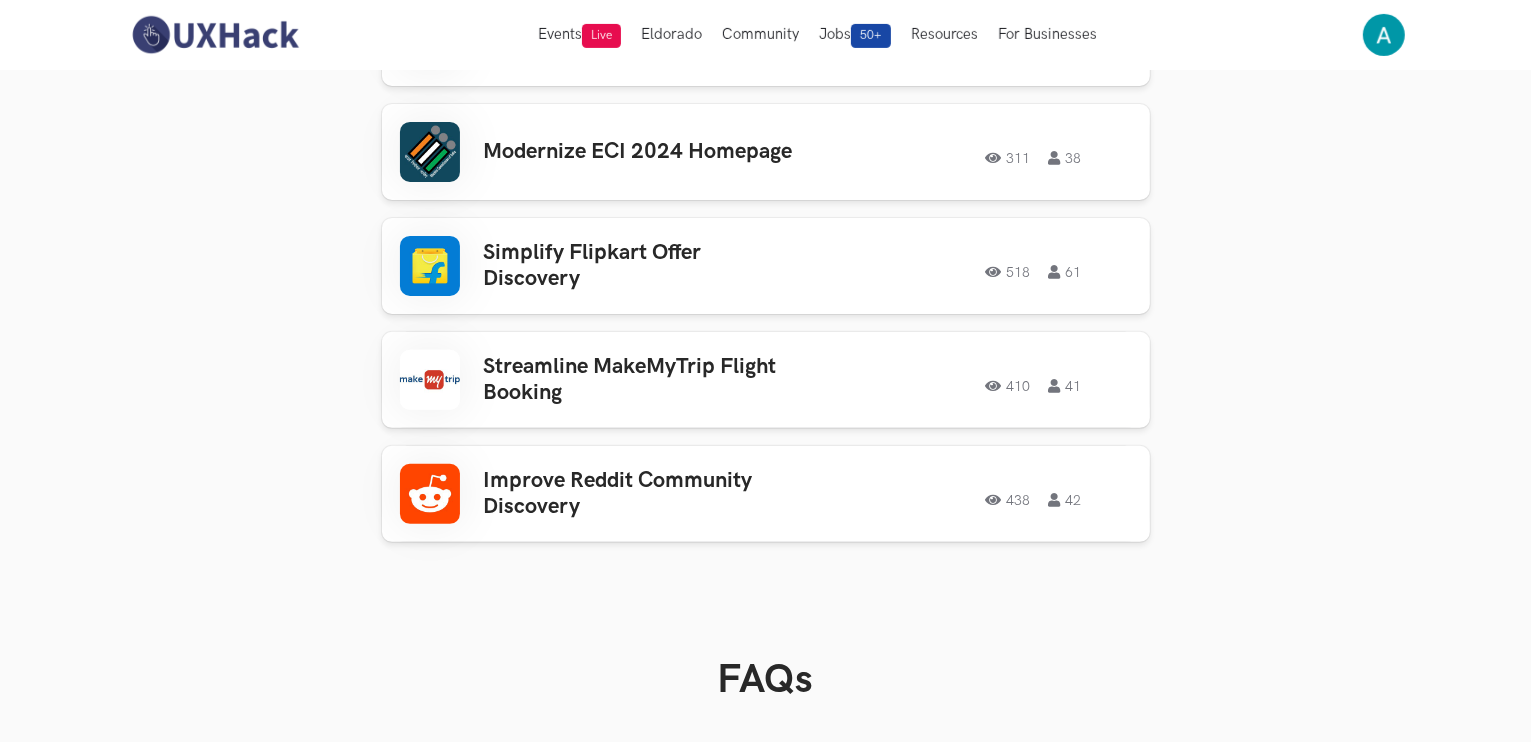 scroll, scrollTop: 8294, scrollLeft: 0, axis: vertical 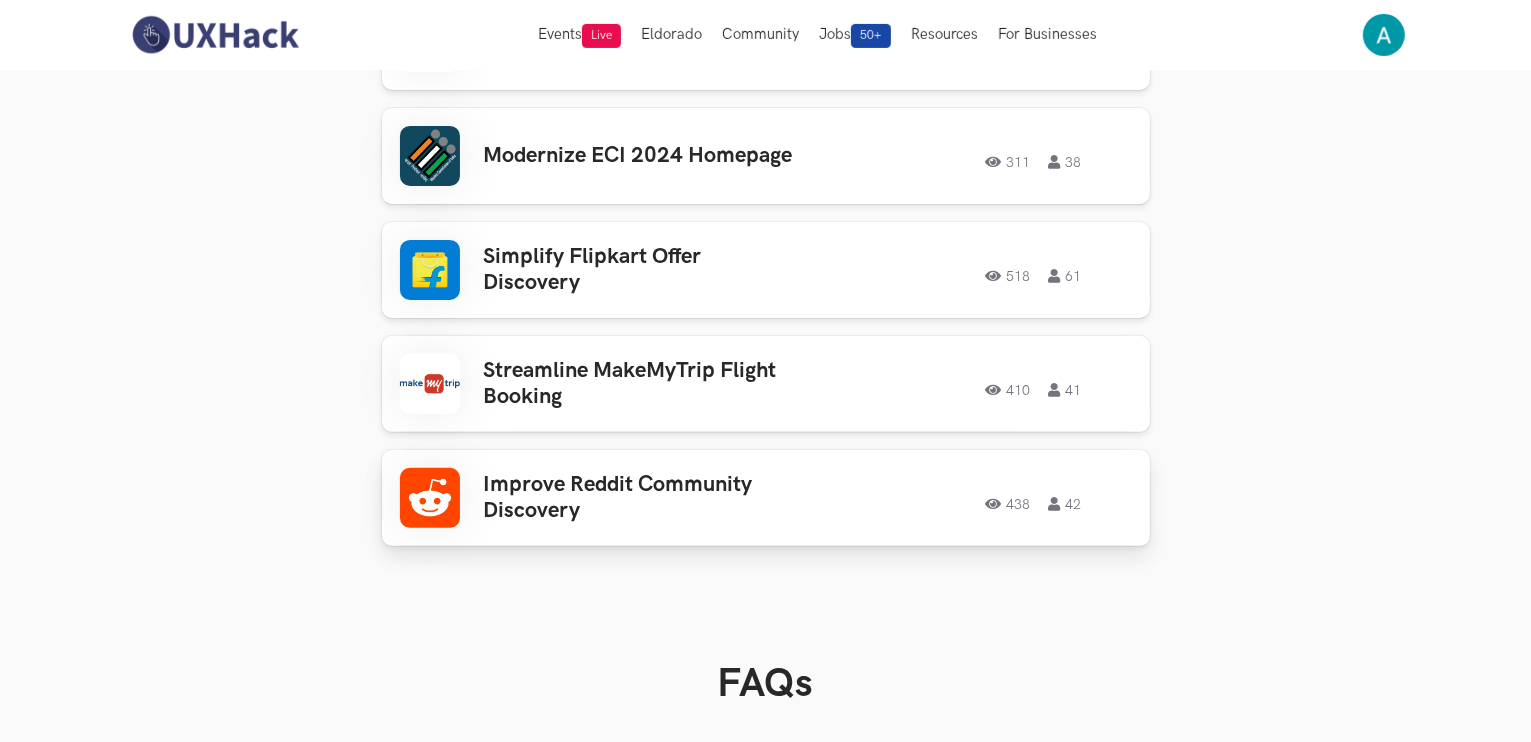 click on "Improve Reddit Community Discovery" at bounding box center [640, 498] 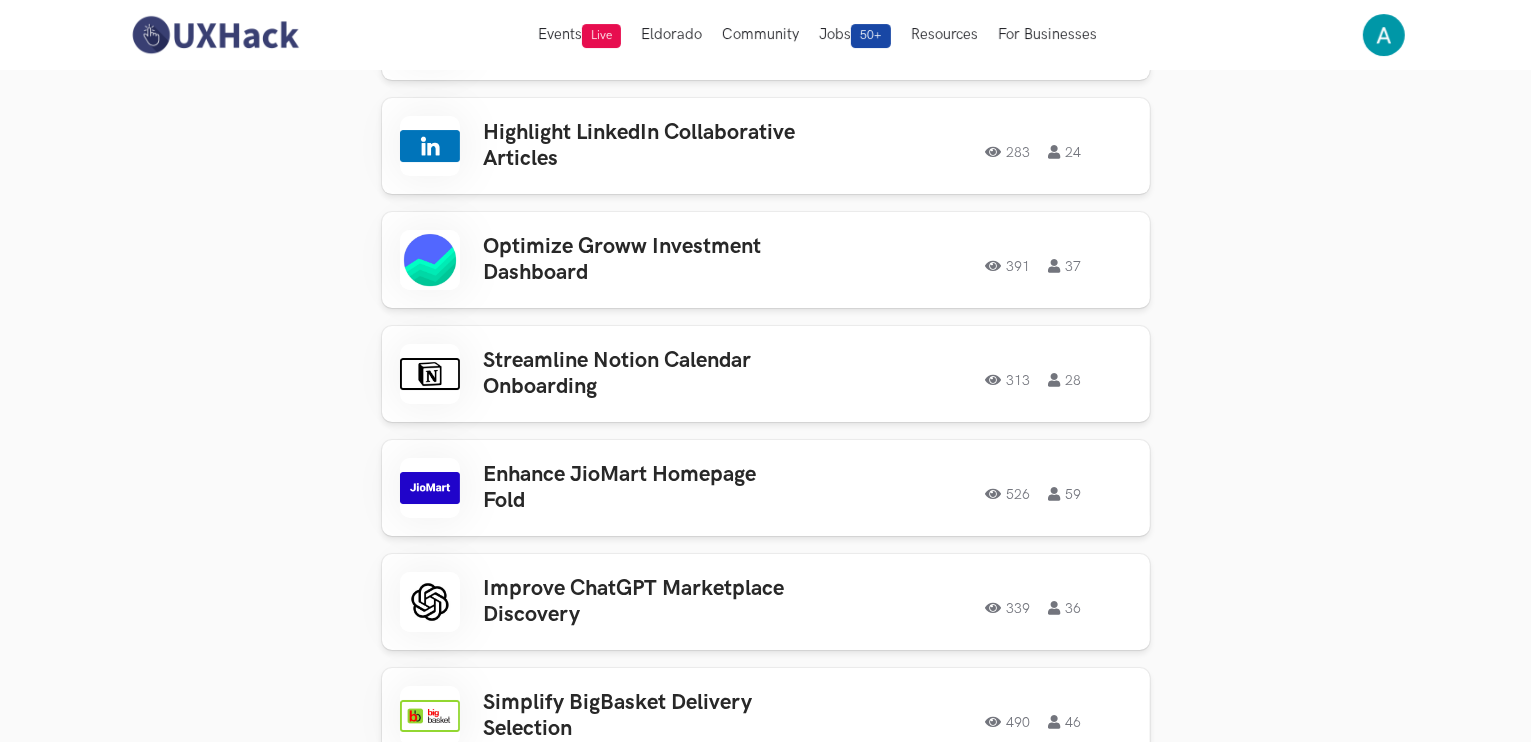 scroll, scrollTop: 6988, scrollLeft: 0, axis: vertical 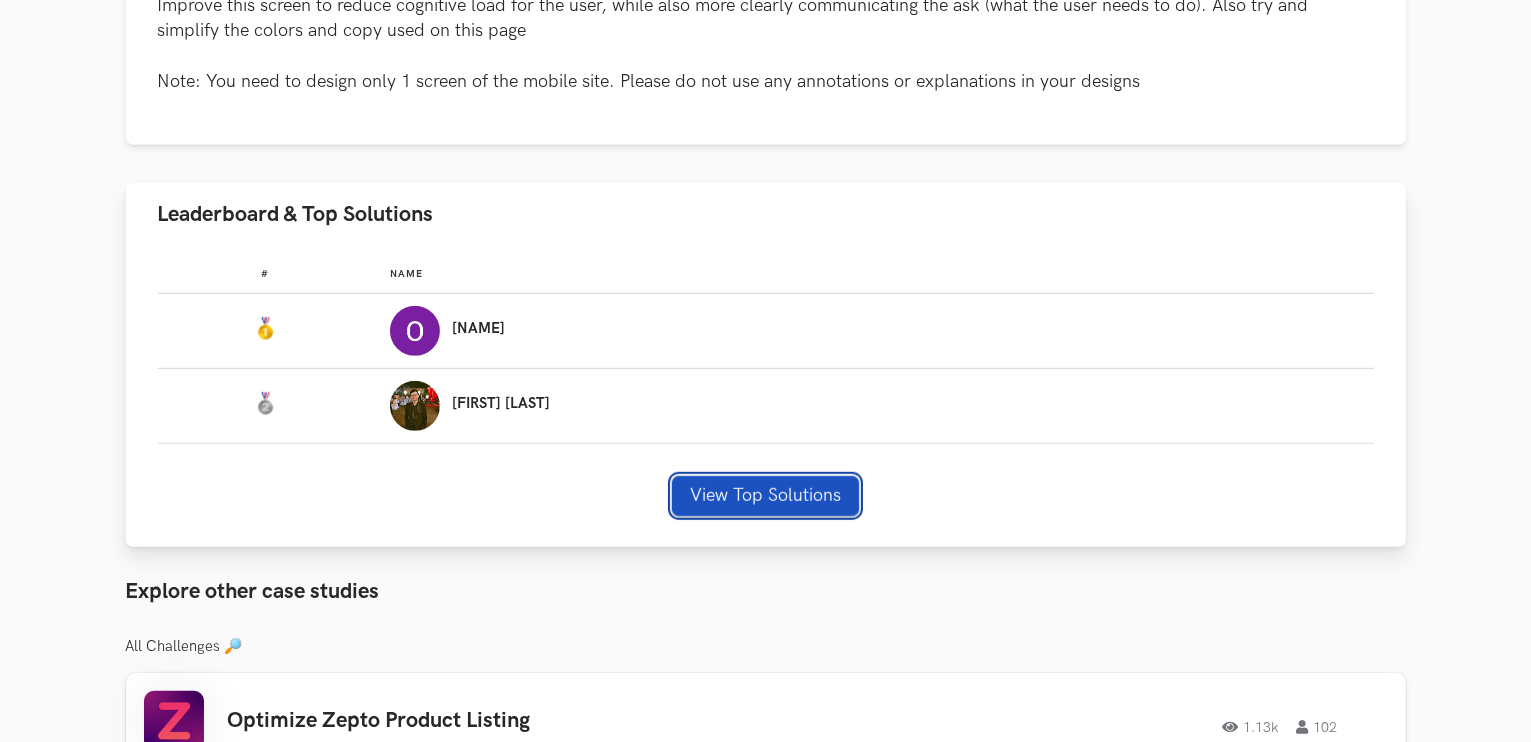 click on "View Top Solutions" at bounding box center [765, 496] 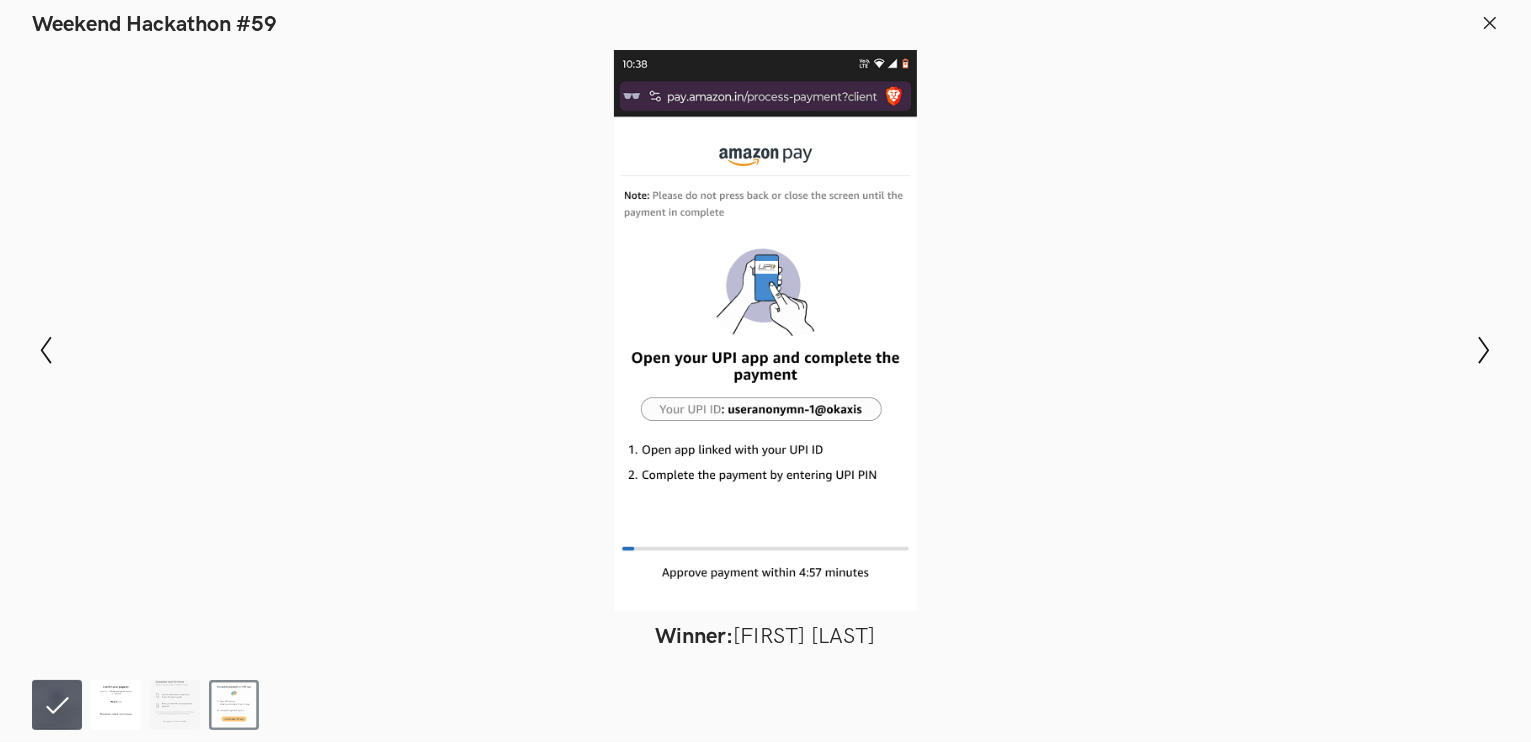 click at bounding box center (116, 705) 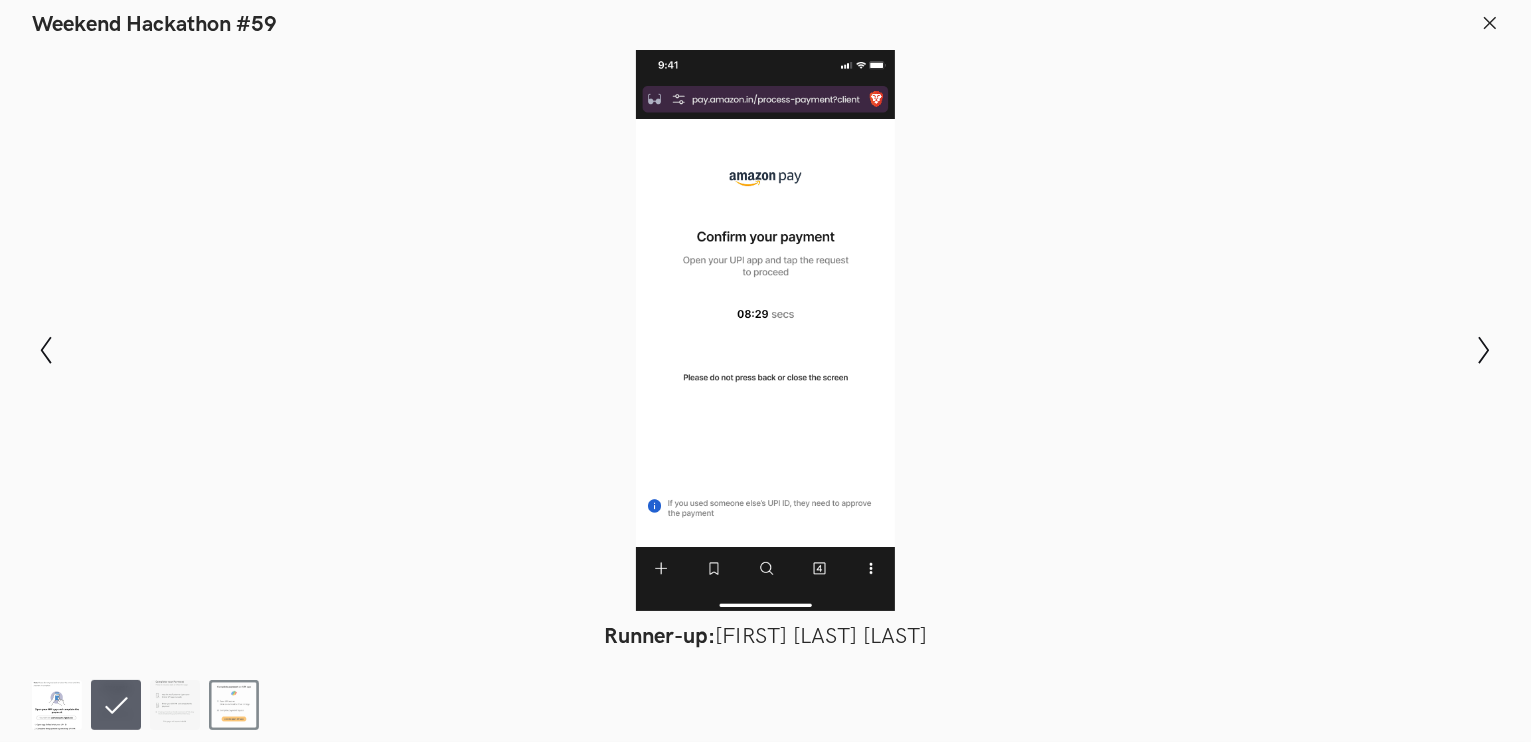 click at bounding box center (57, 705) 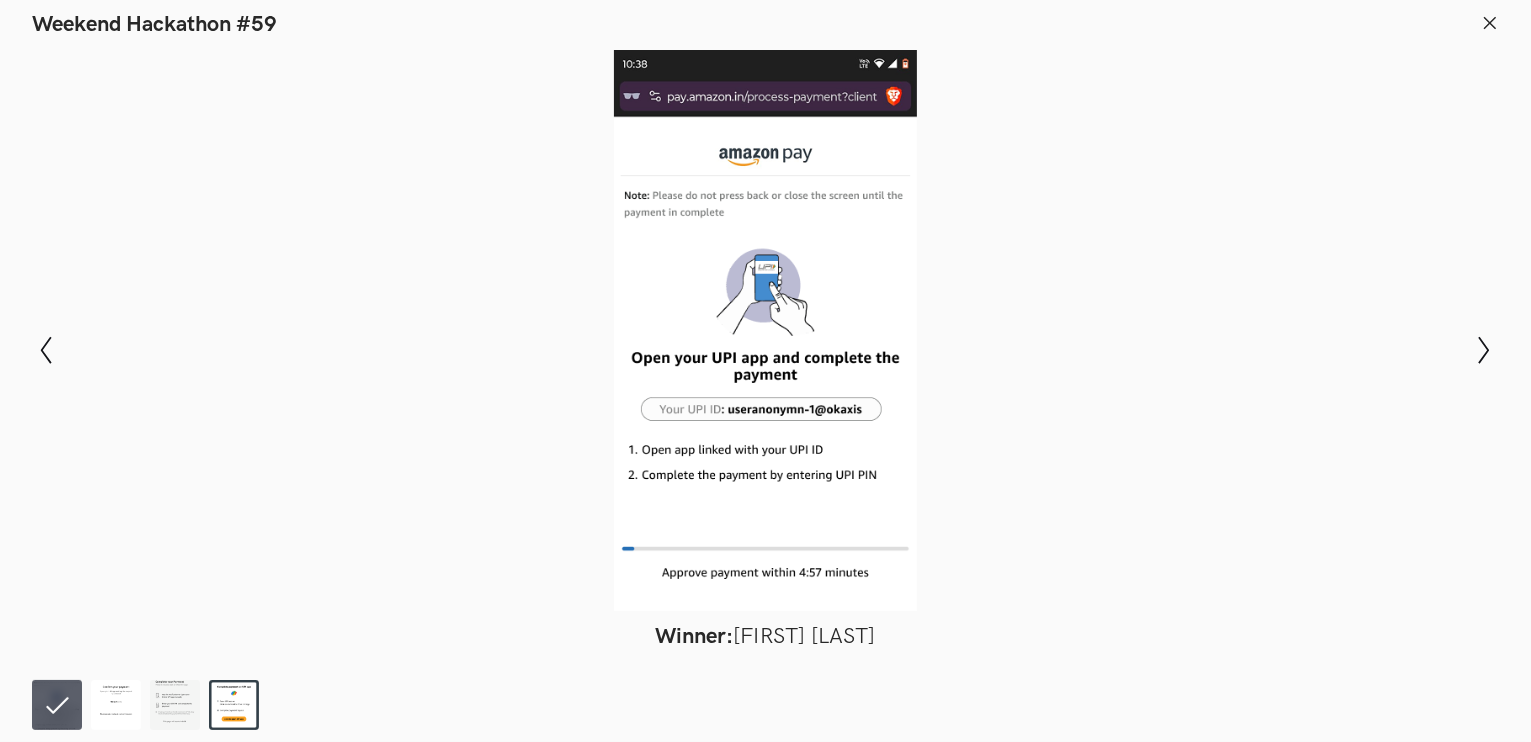 click 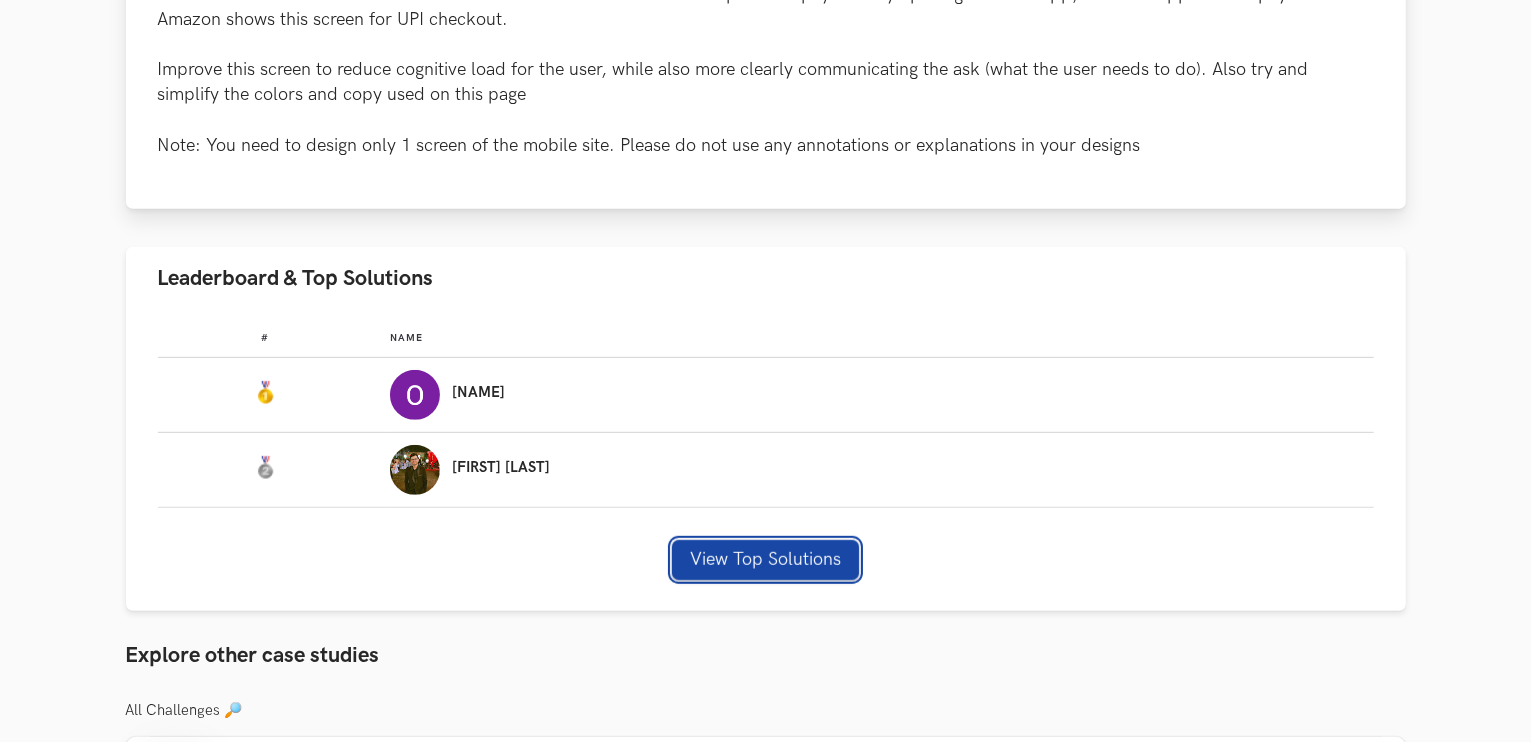 scroll, scrollTop: 961, scrollLeft: 0, axis: vertical 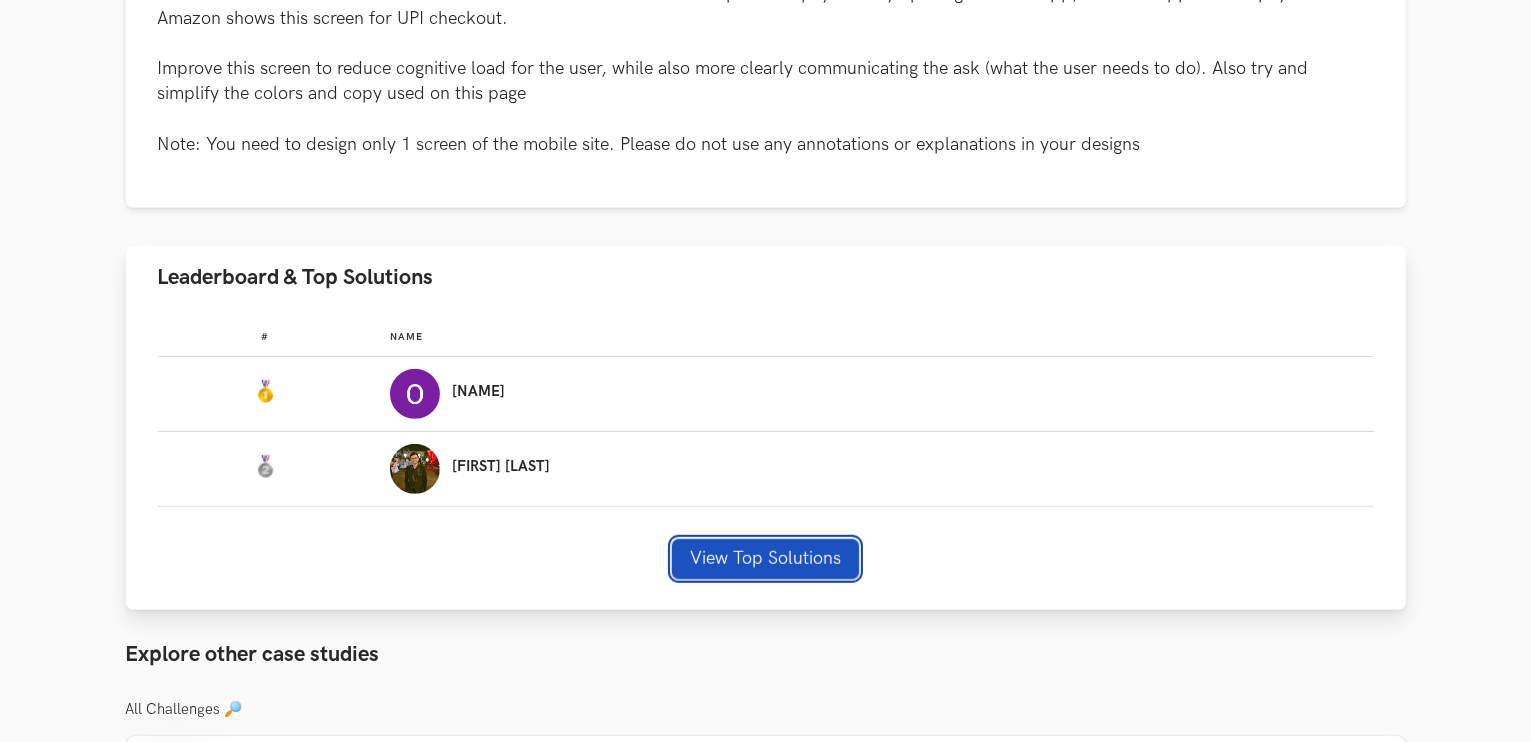click on "View Top Solutions" at bounding box center (765, 559) 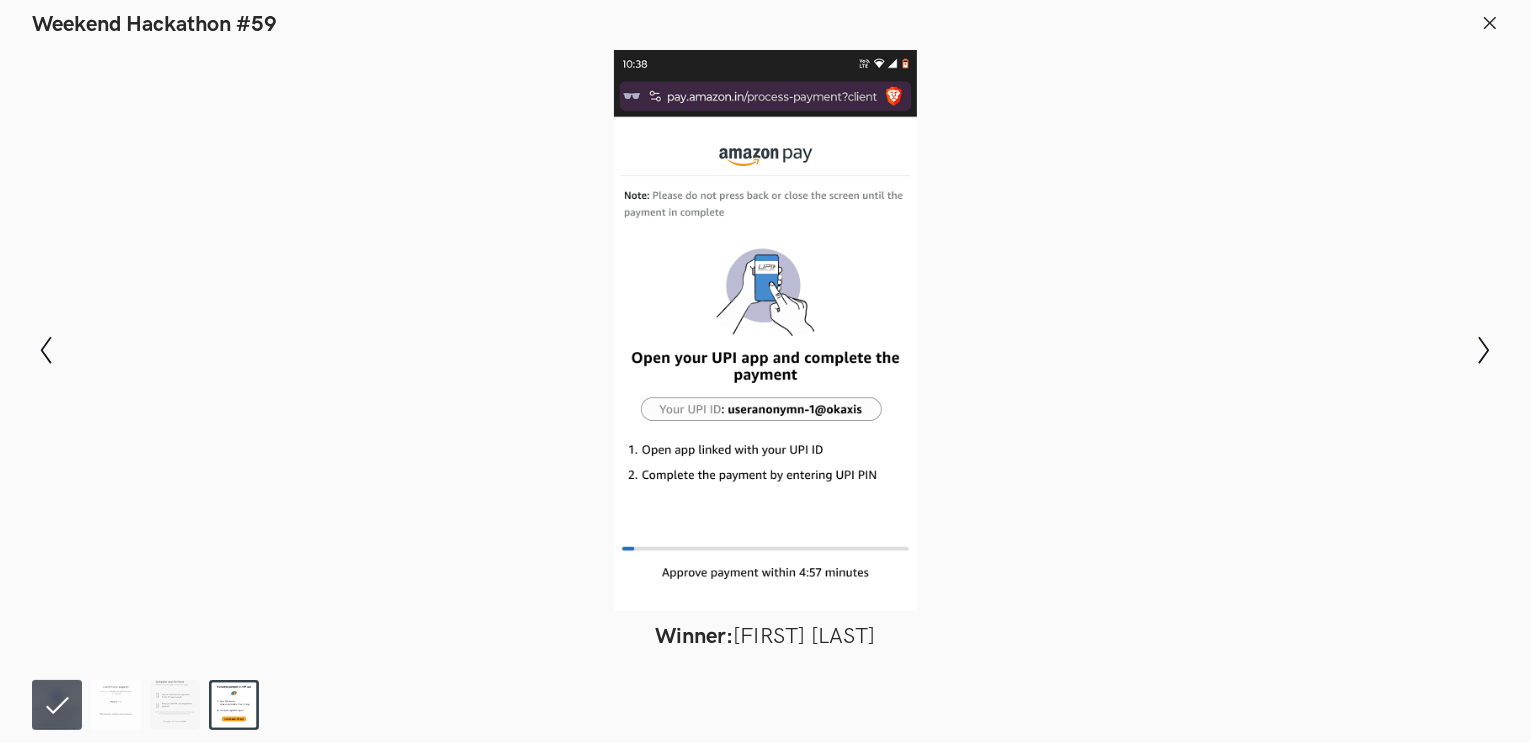 click at bounding box center (234, 705) 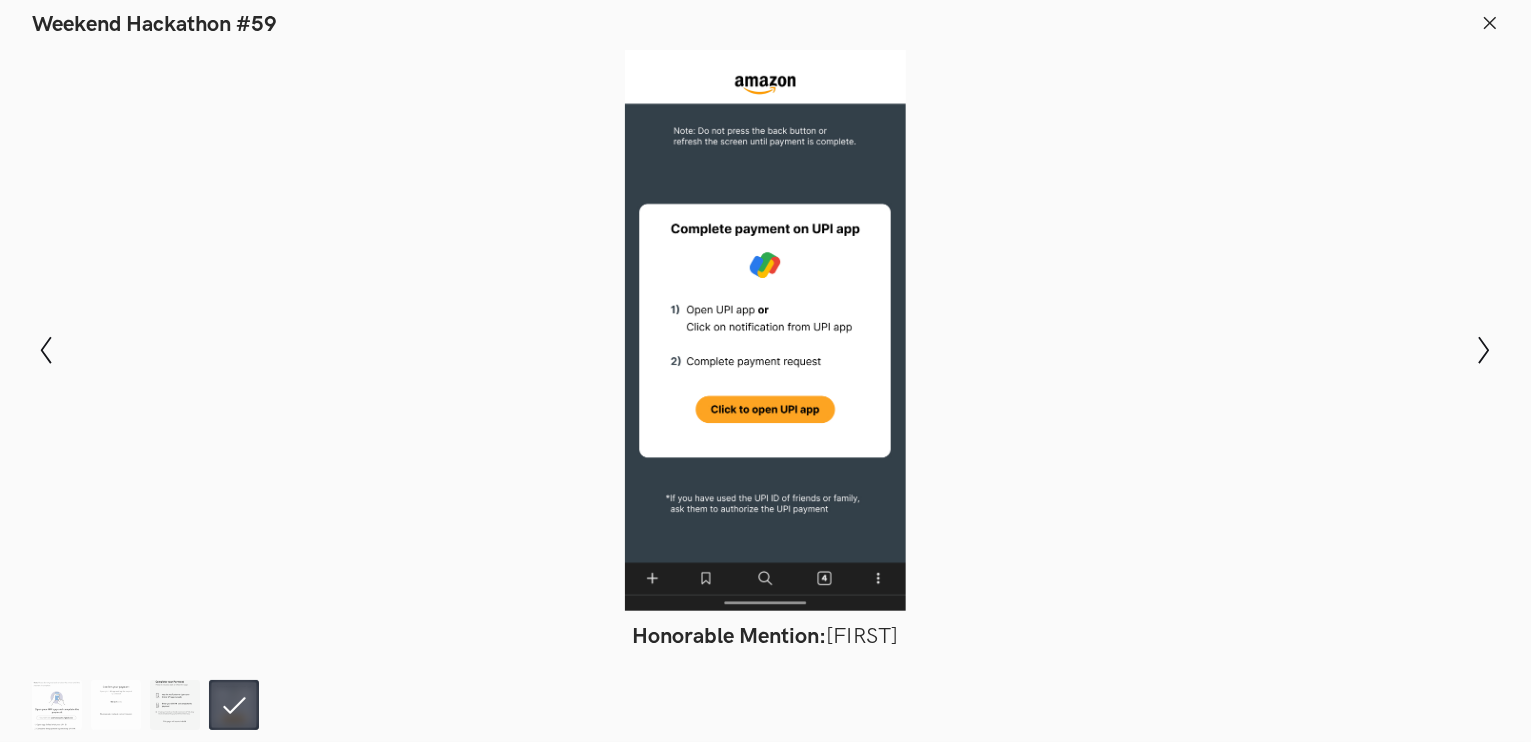 click at bounding box center [175, 705] 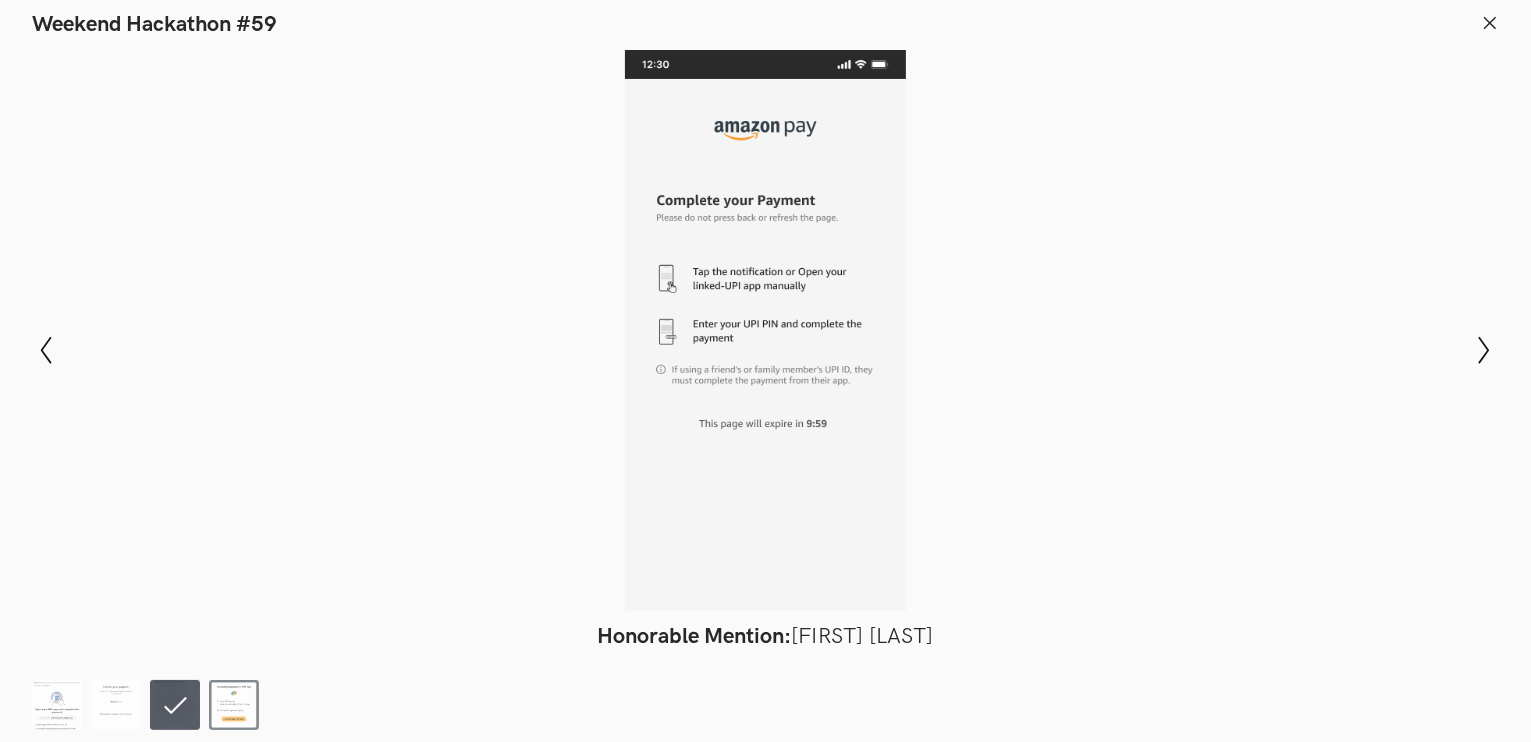 click at bounding box center (175, 705) 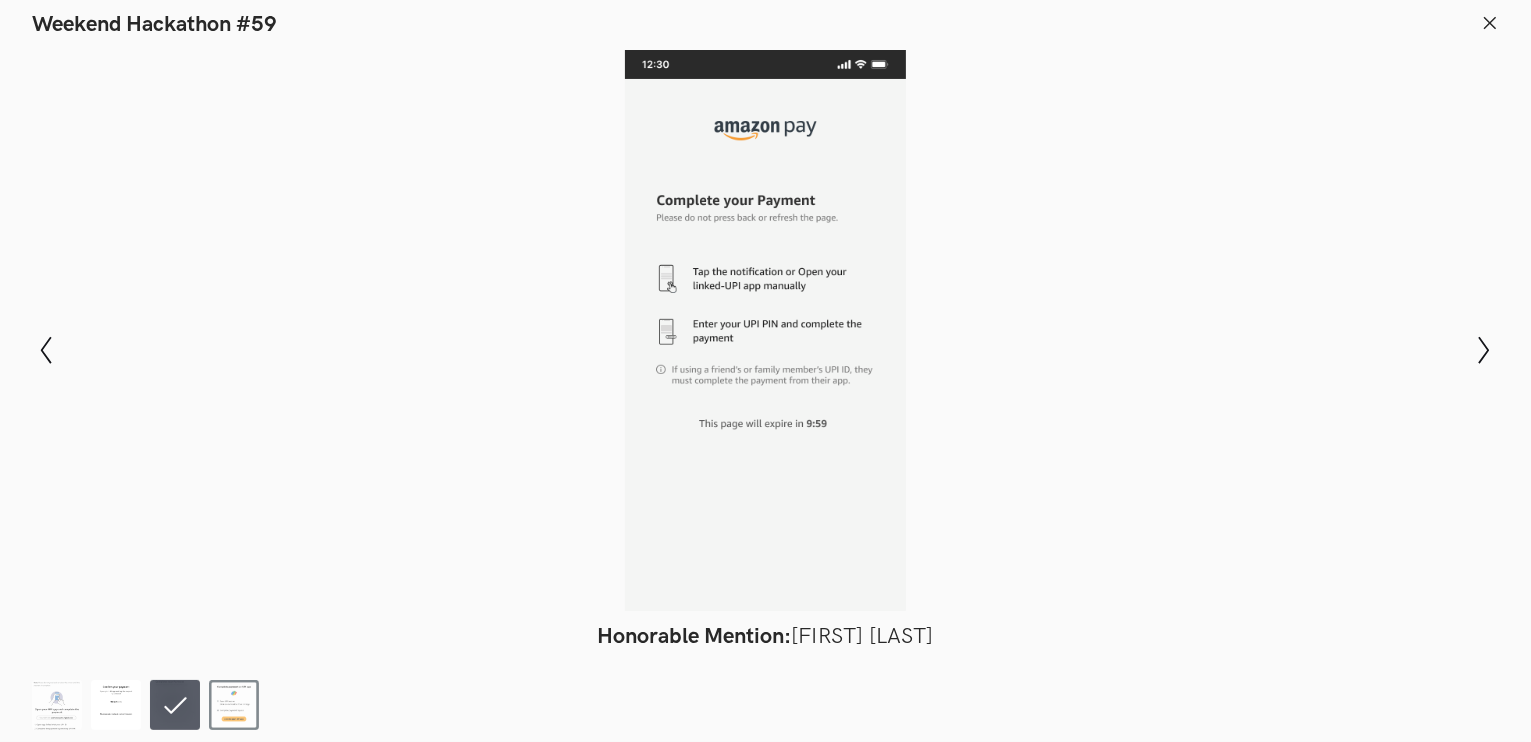 click at bounding box center [116, 705] 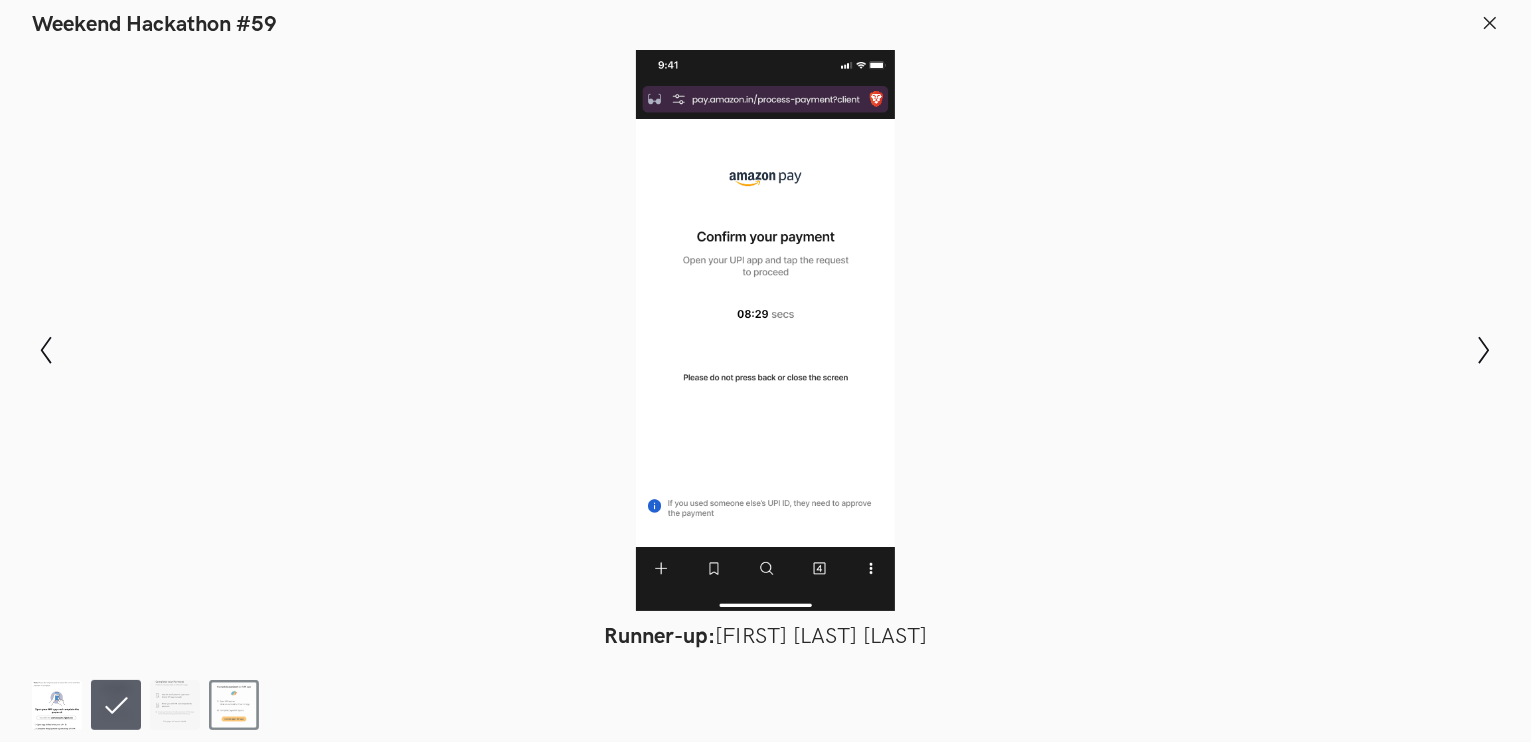 click at bounding box center (57, 705) 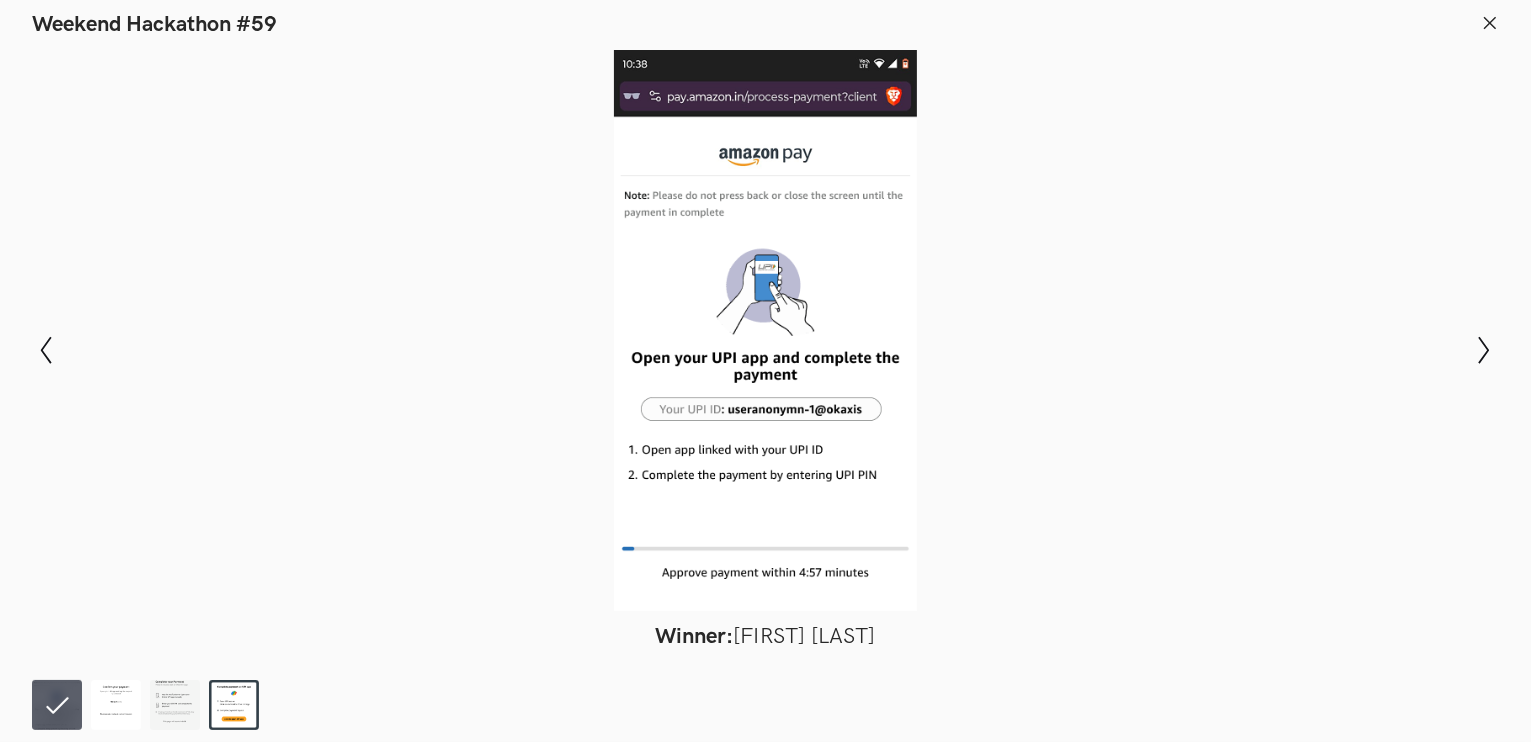 click 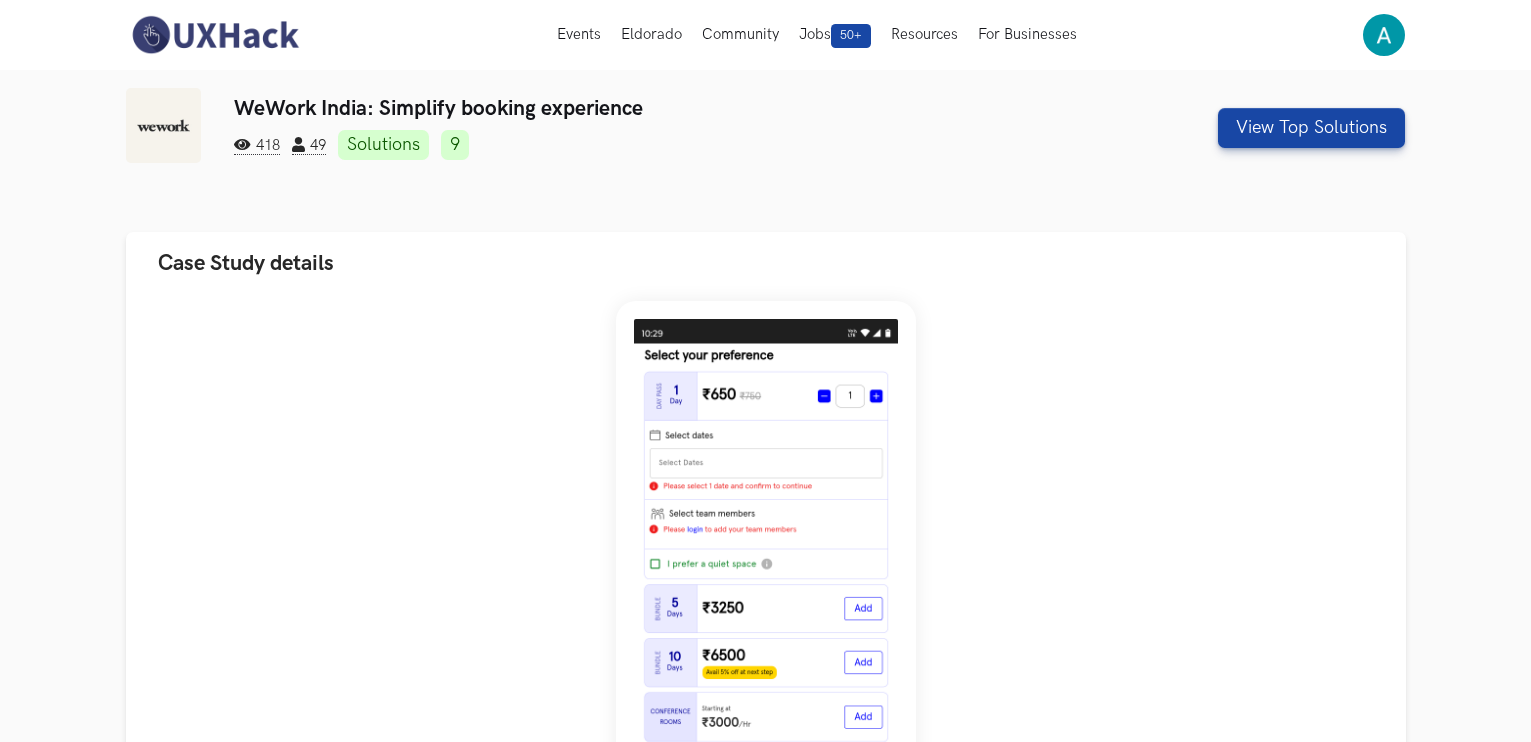 scroll, scrollTop: 0, scrollLeft: 0, axis: both 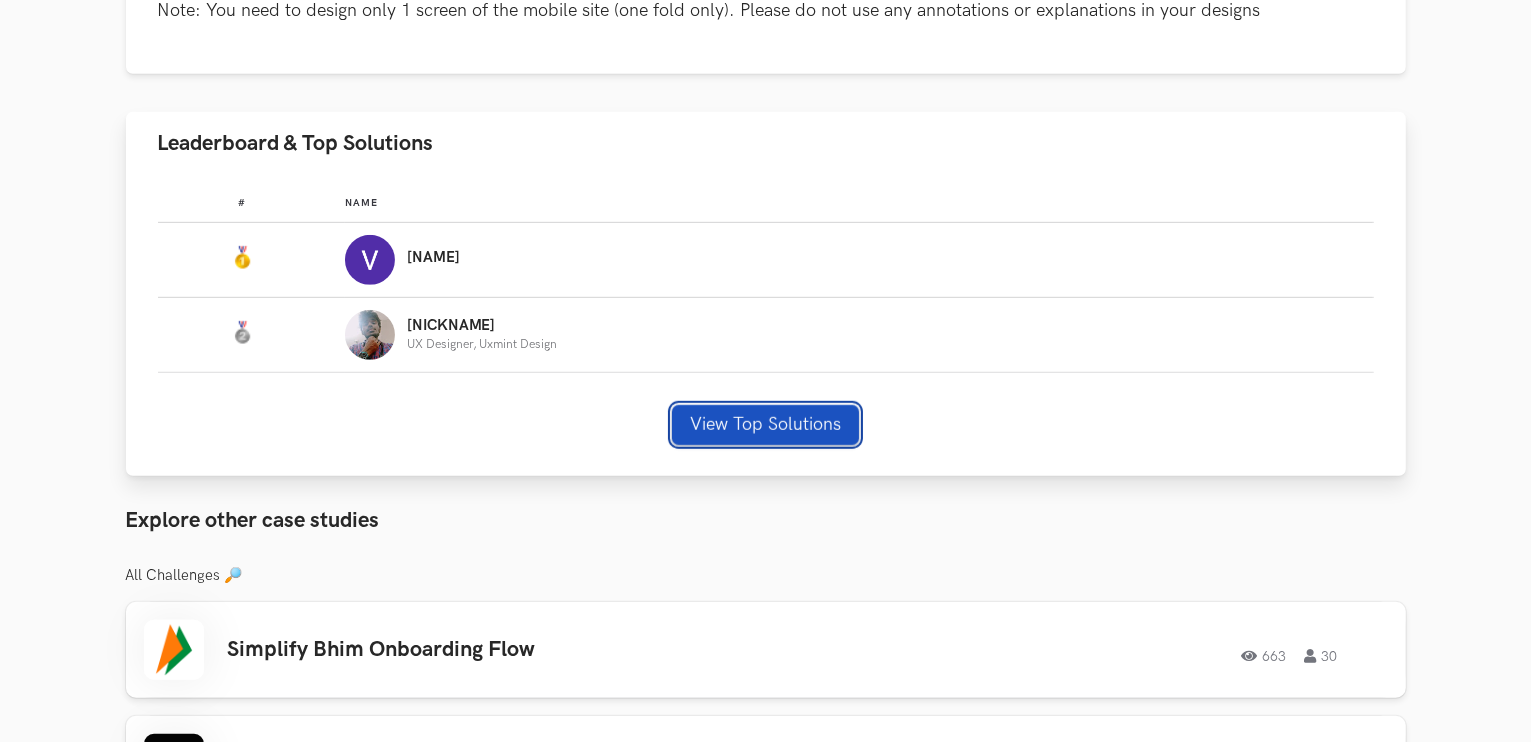 click on "View Top Solutions" at bounding box center (765, 425) 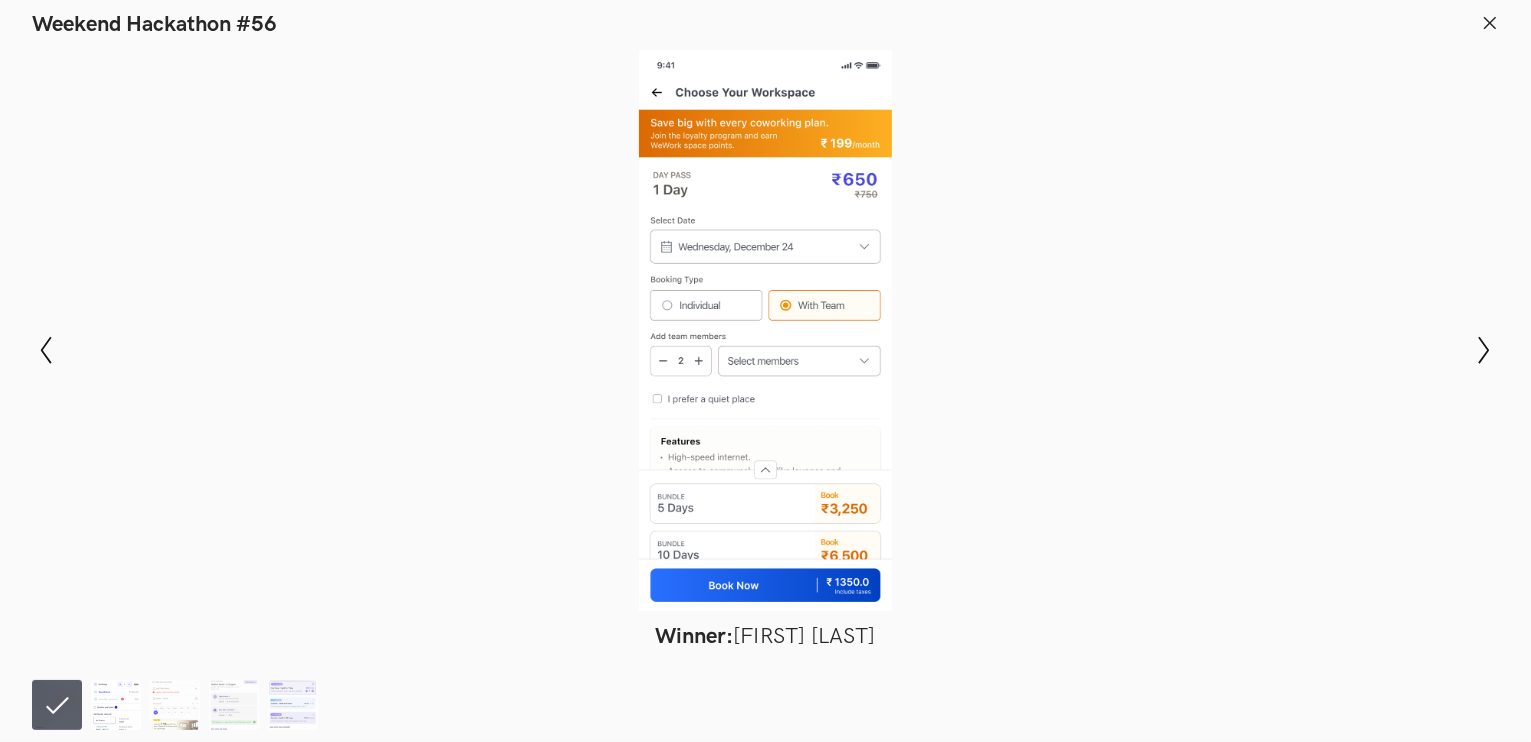 click at bounding box center [116, 705] 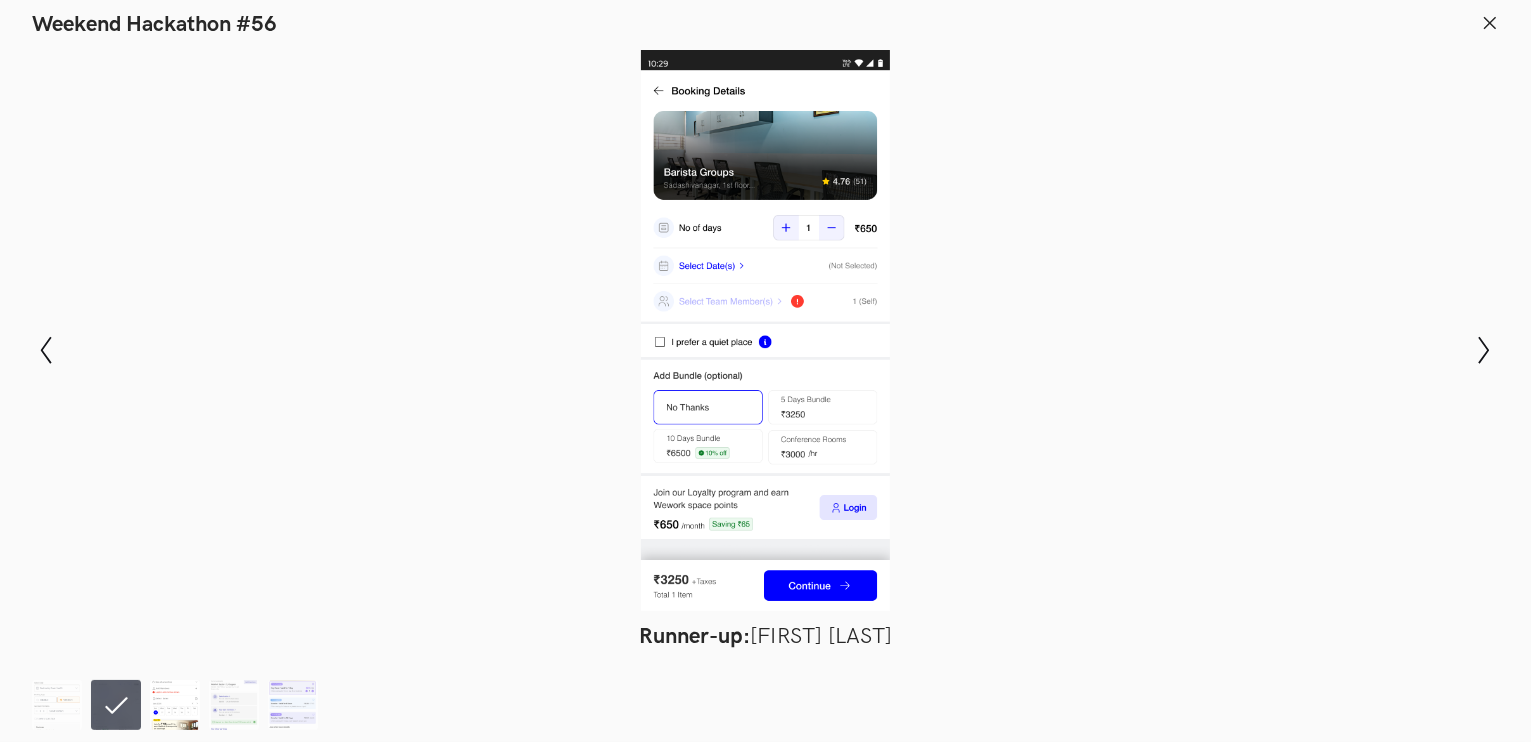 click at bounding box center (175, 705) 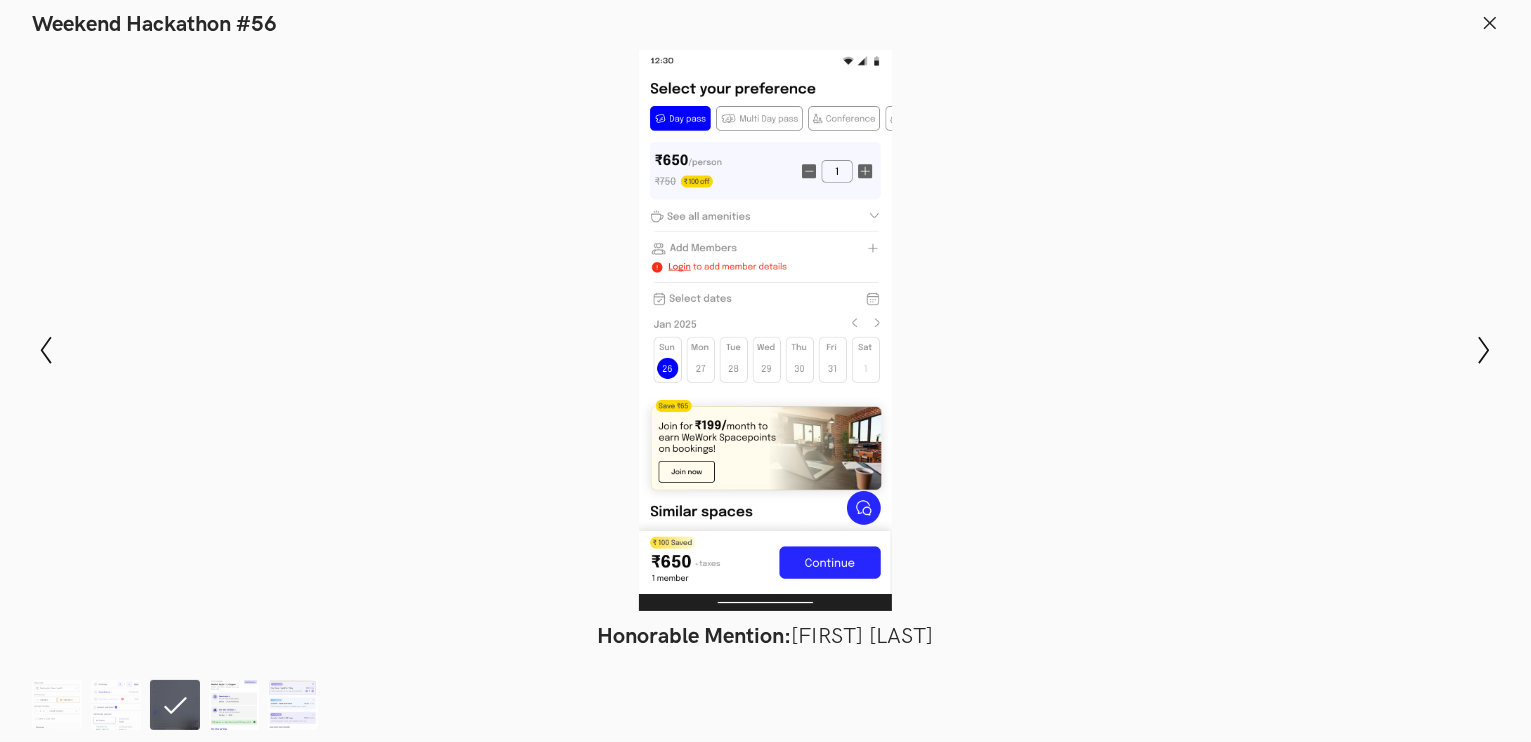 click at bounding box center [234, 705] 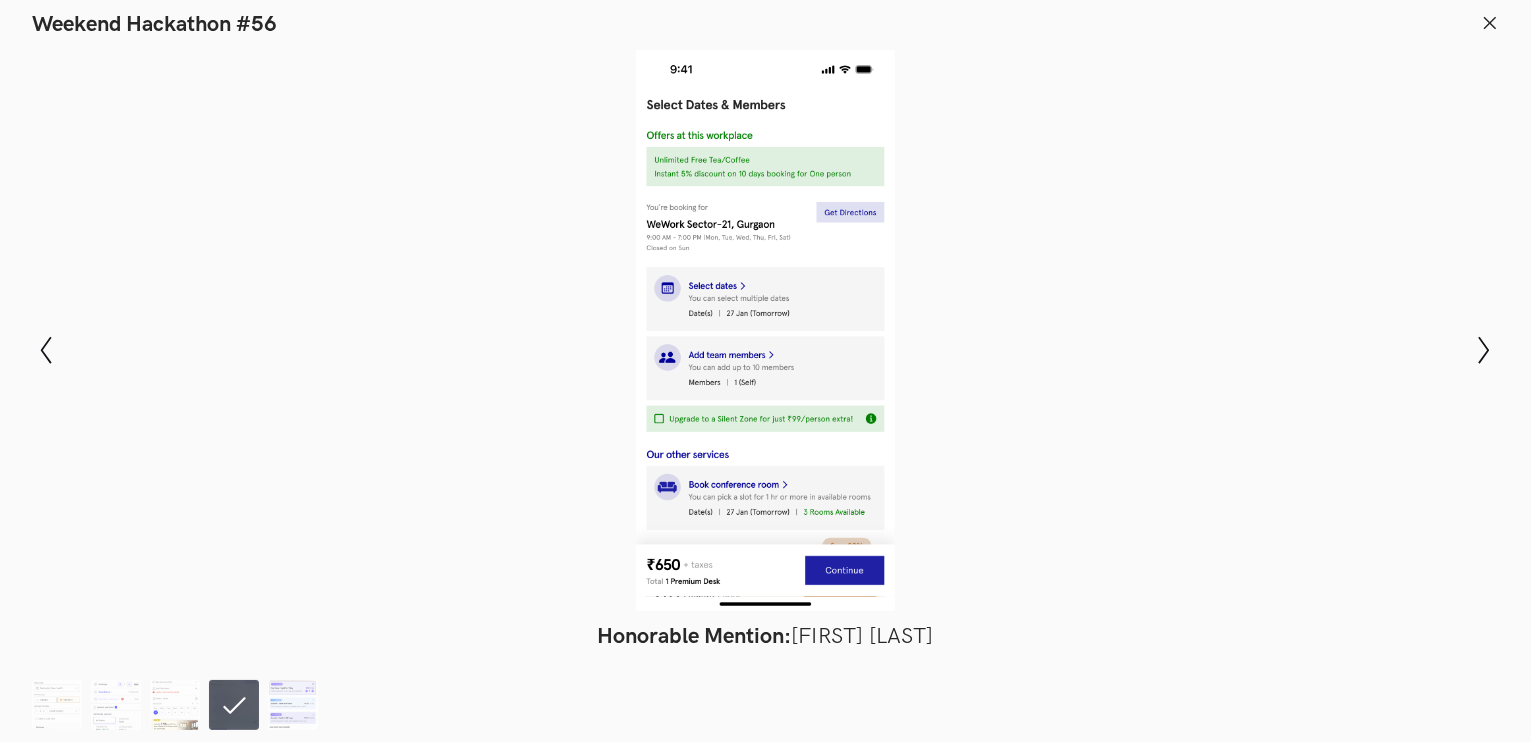 click at bounding box center (179, 705) 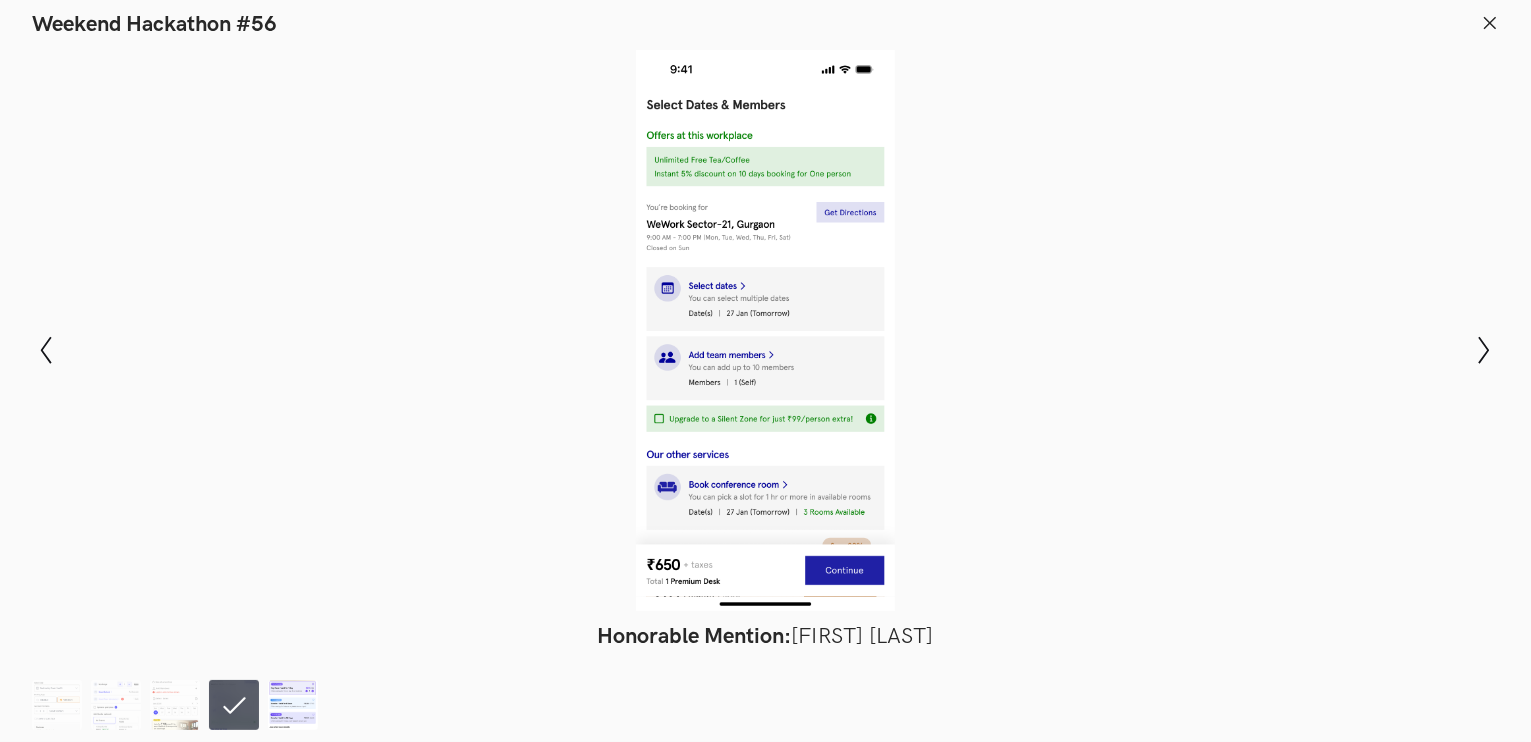 click at bounding box center [293, 705] 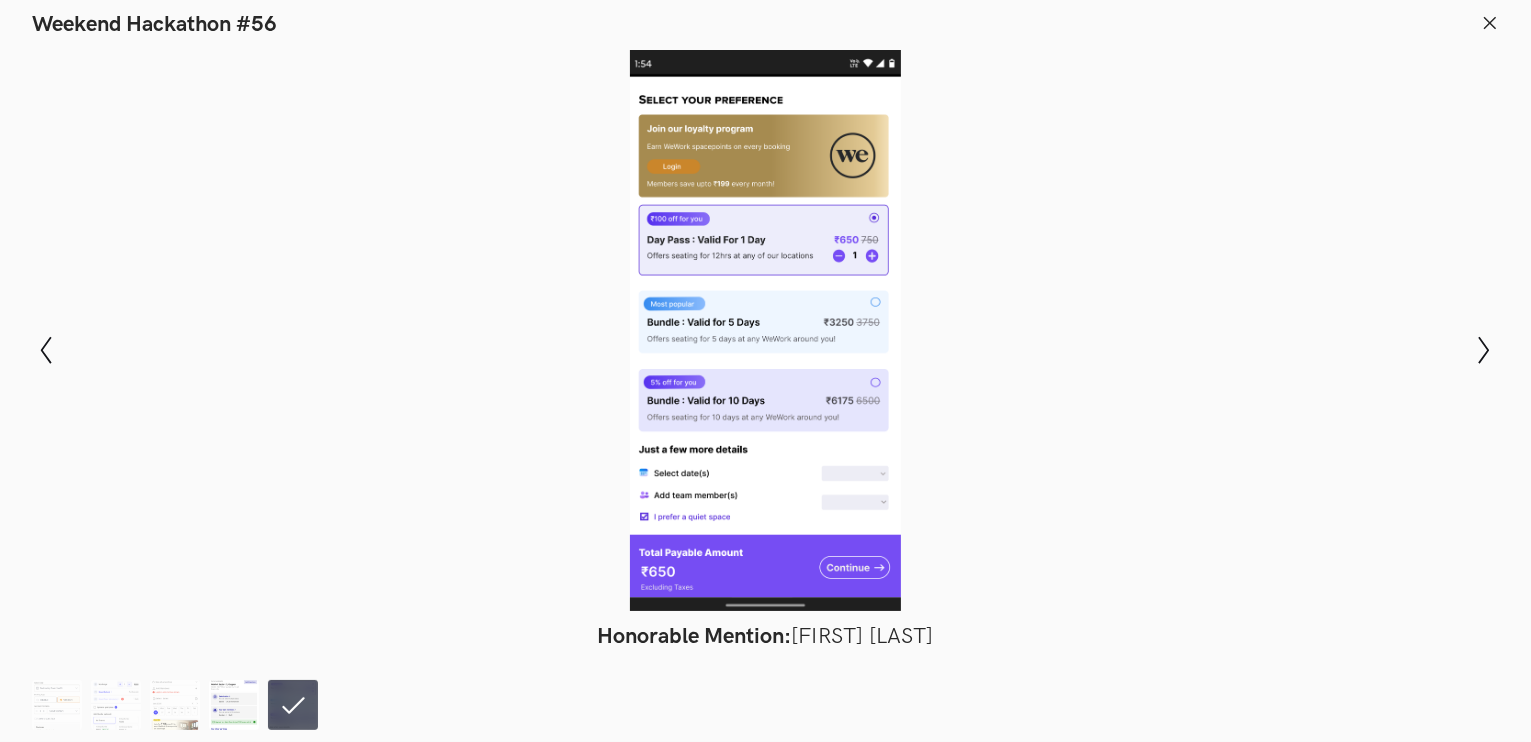 click at bounding box center [234, 705] 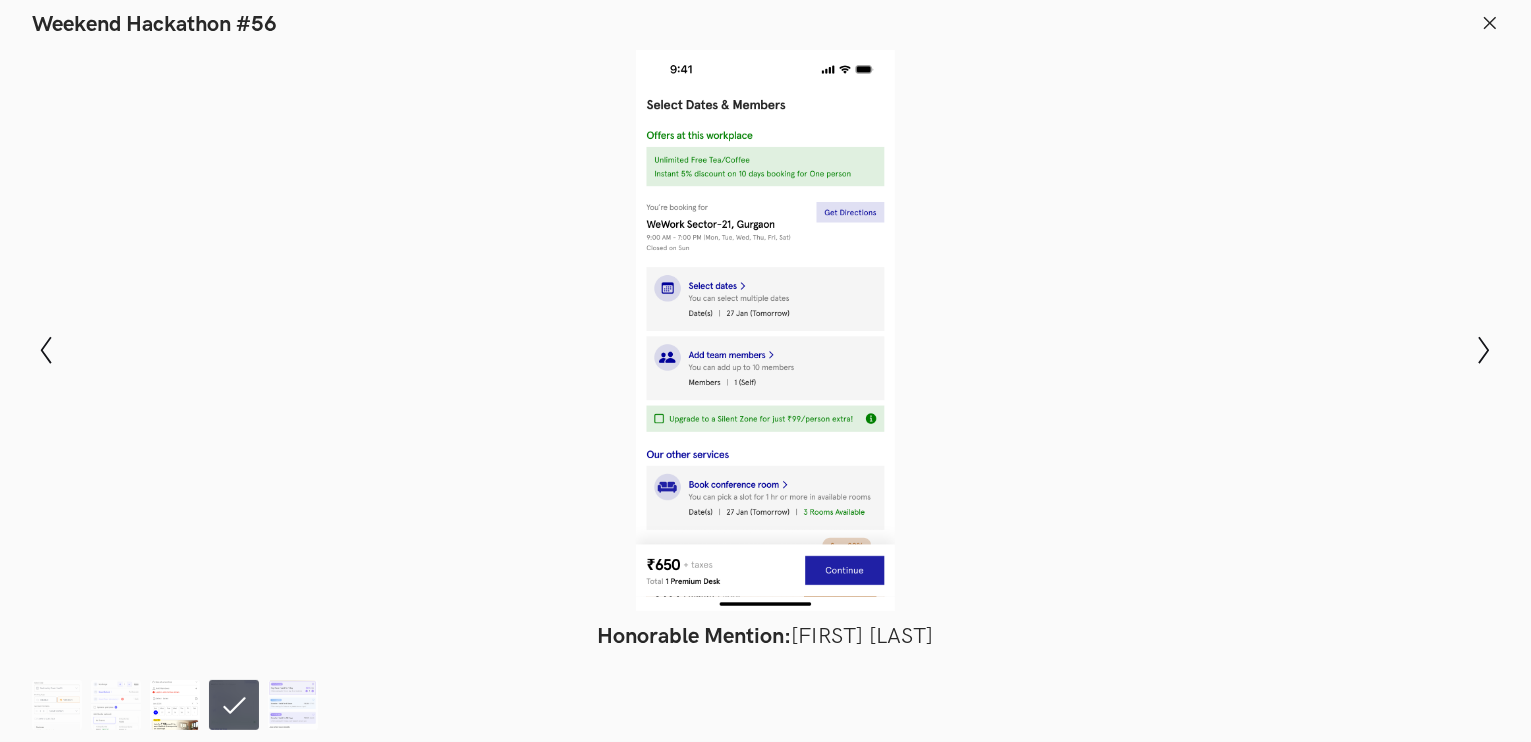 click at bounding box center [175, 705] 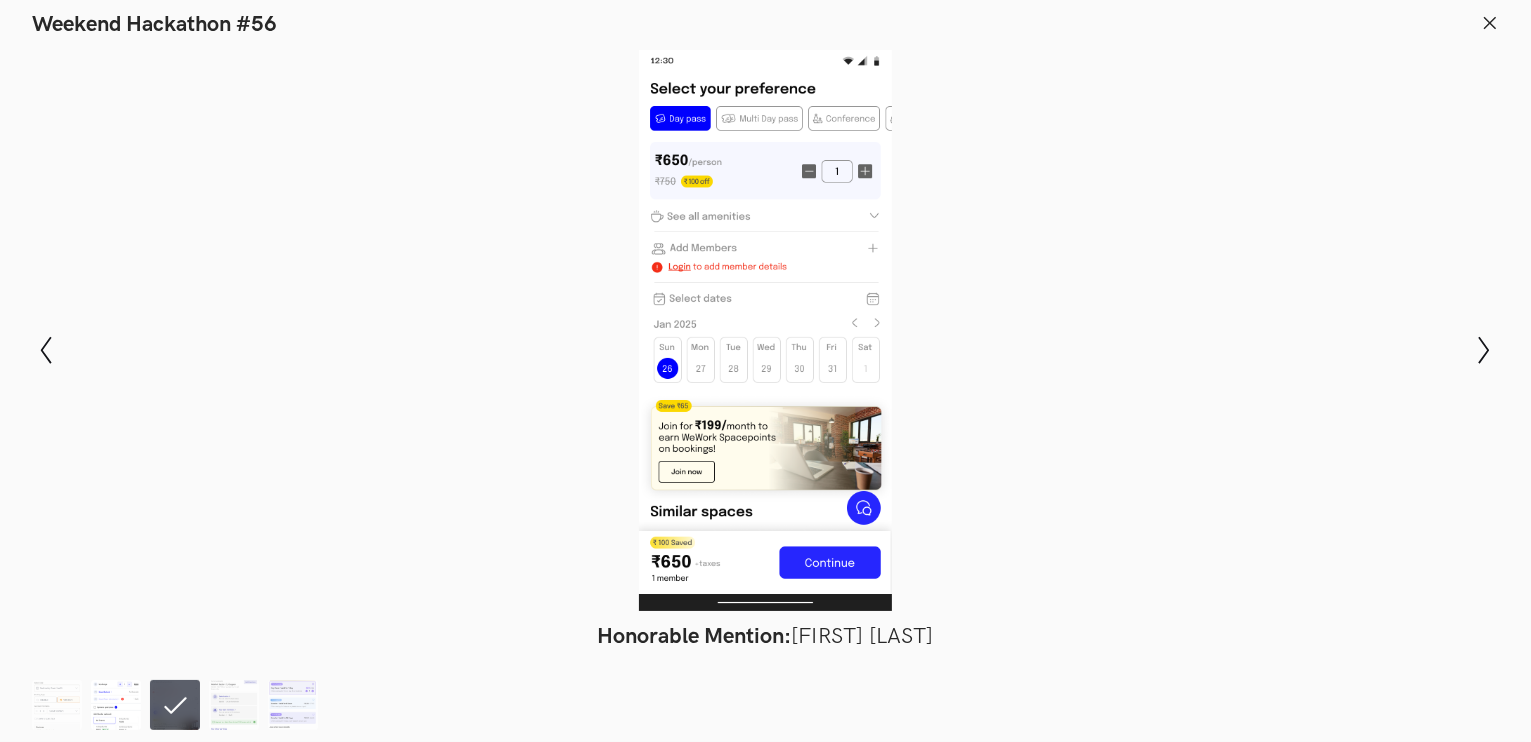click at bounding box center [116, 705] 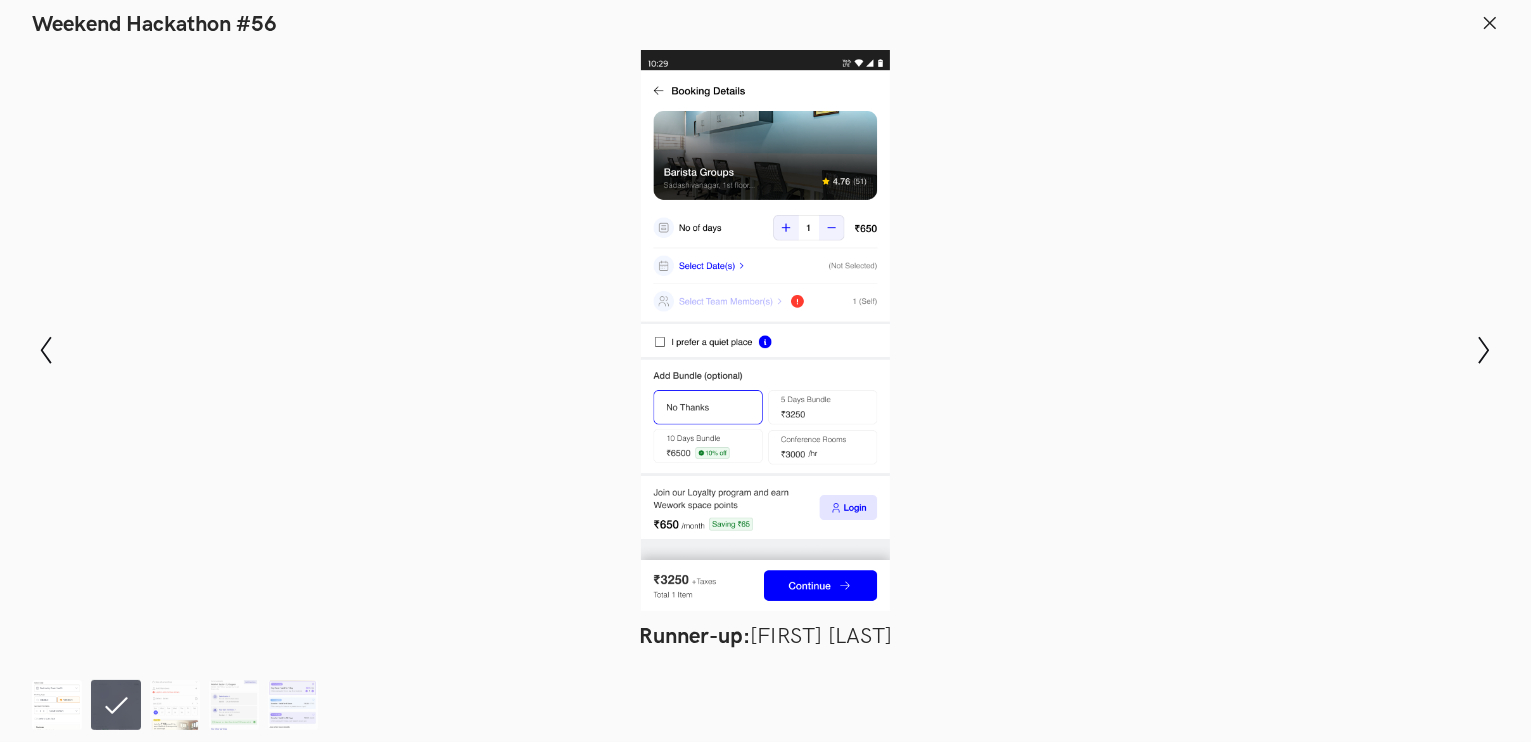 click at bounding box center (57, 705) 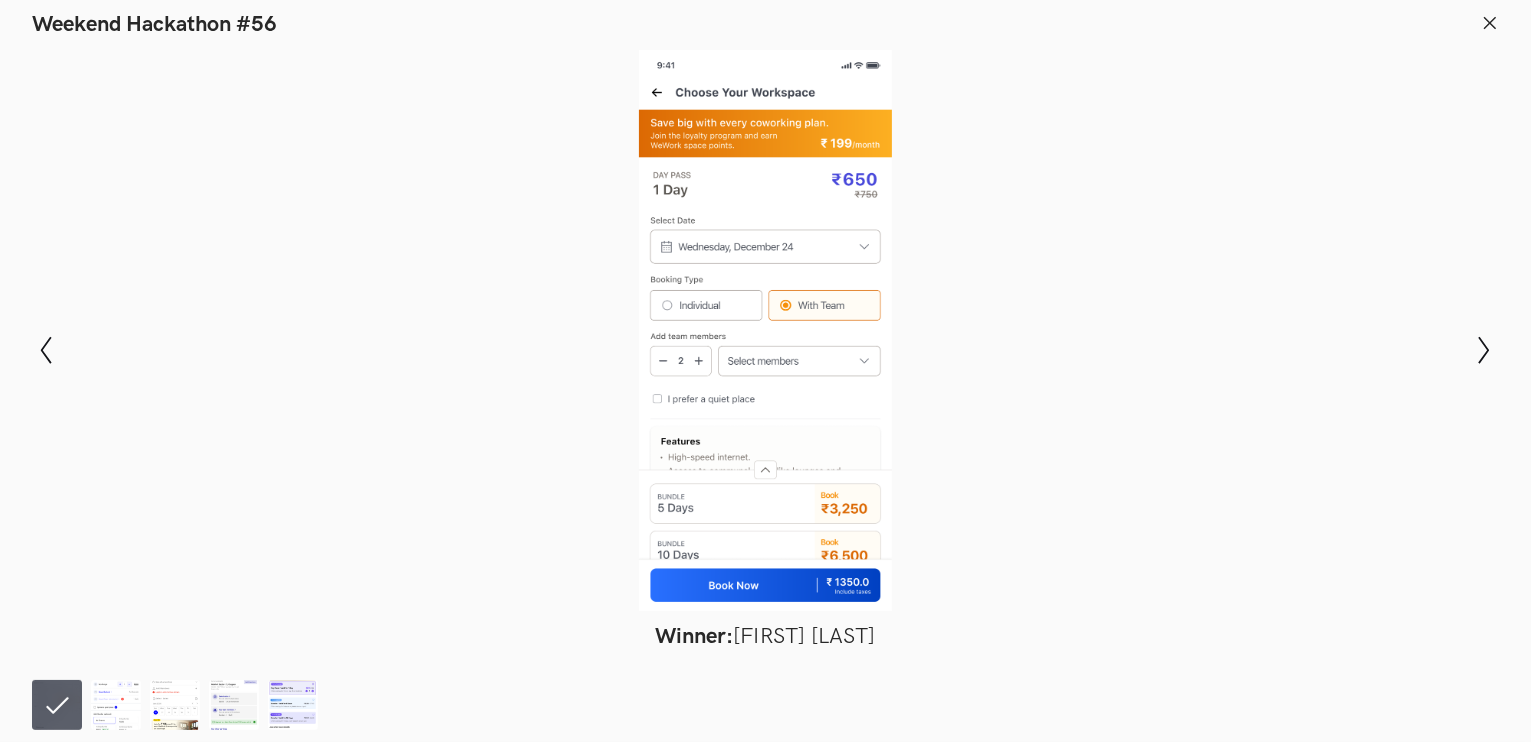 click 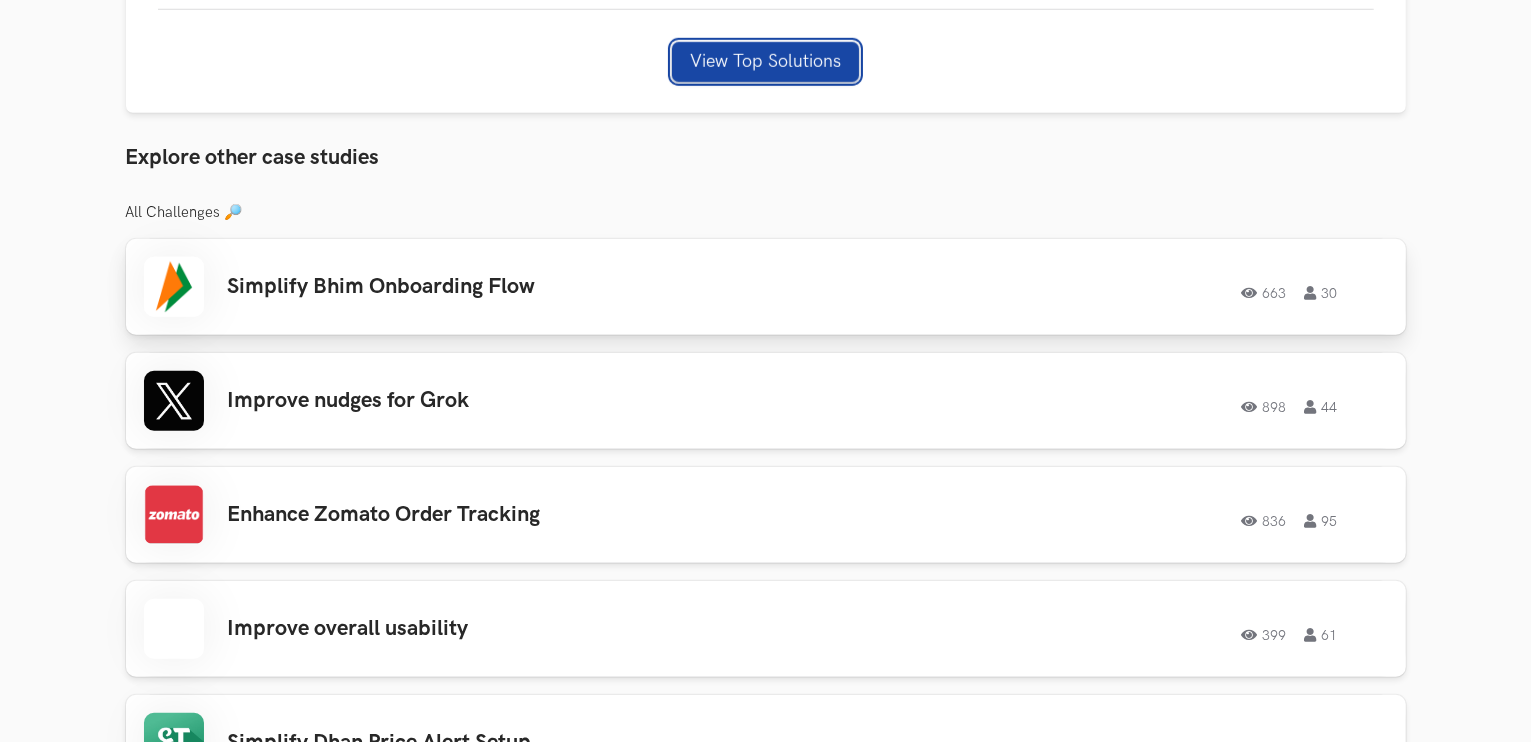 scroll, scrollTop: 1464, scrollLeft: 0, axis: vertical 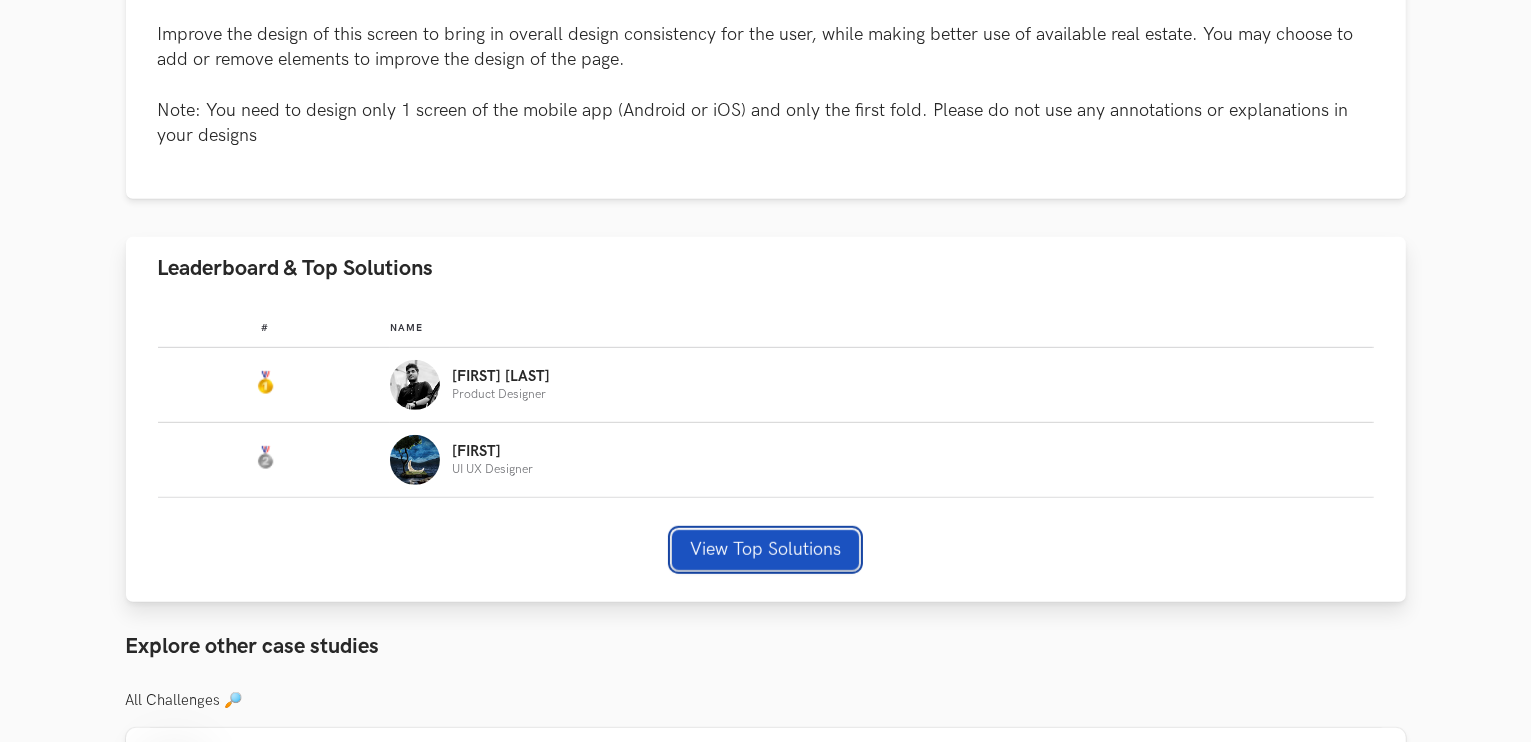 click on "View Top Solutions" at bounding box center [765, 550] 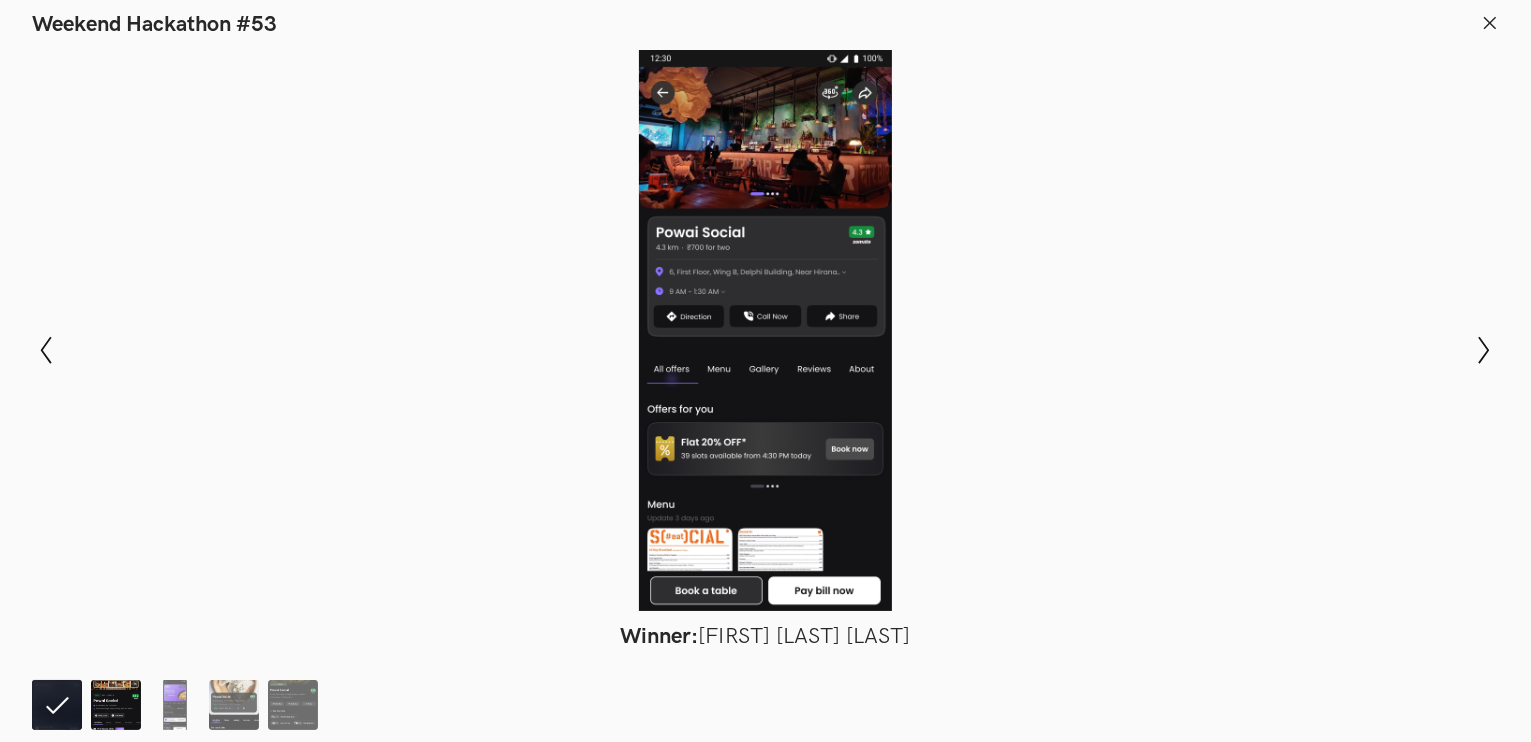 click at bounding box center [116, 705] 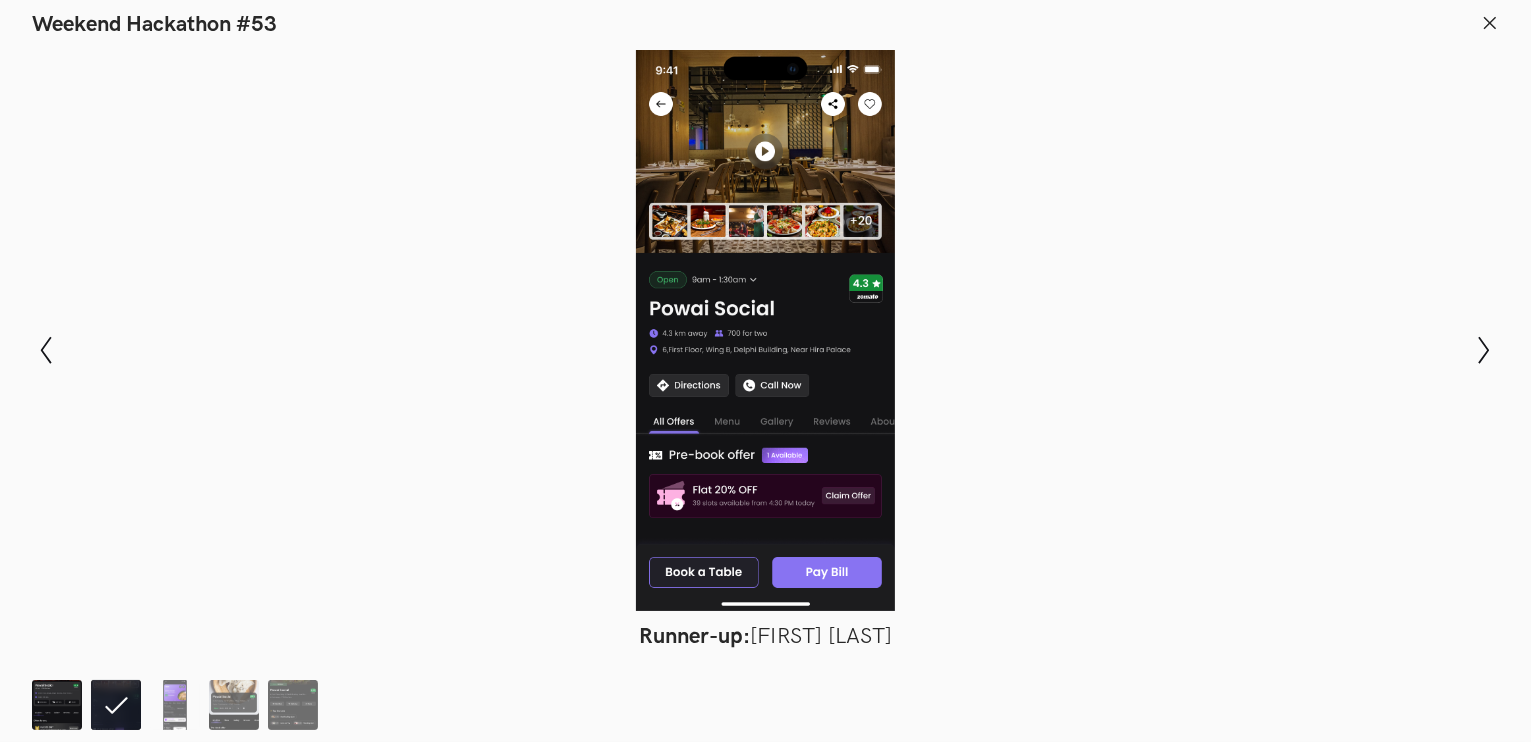 click at bounding box center (57, 705) 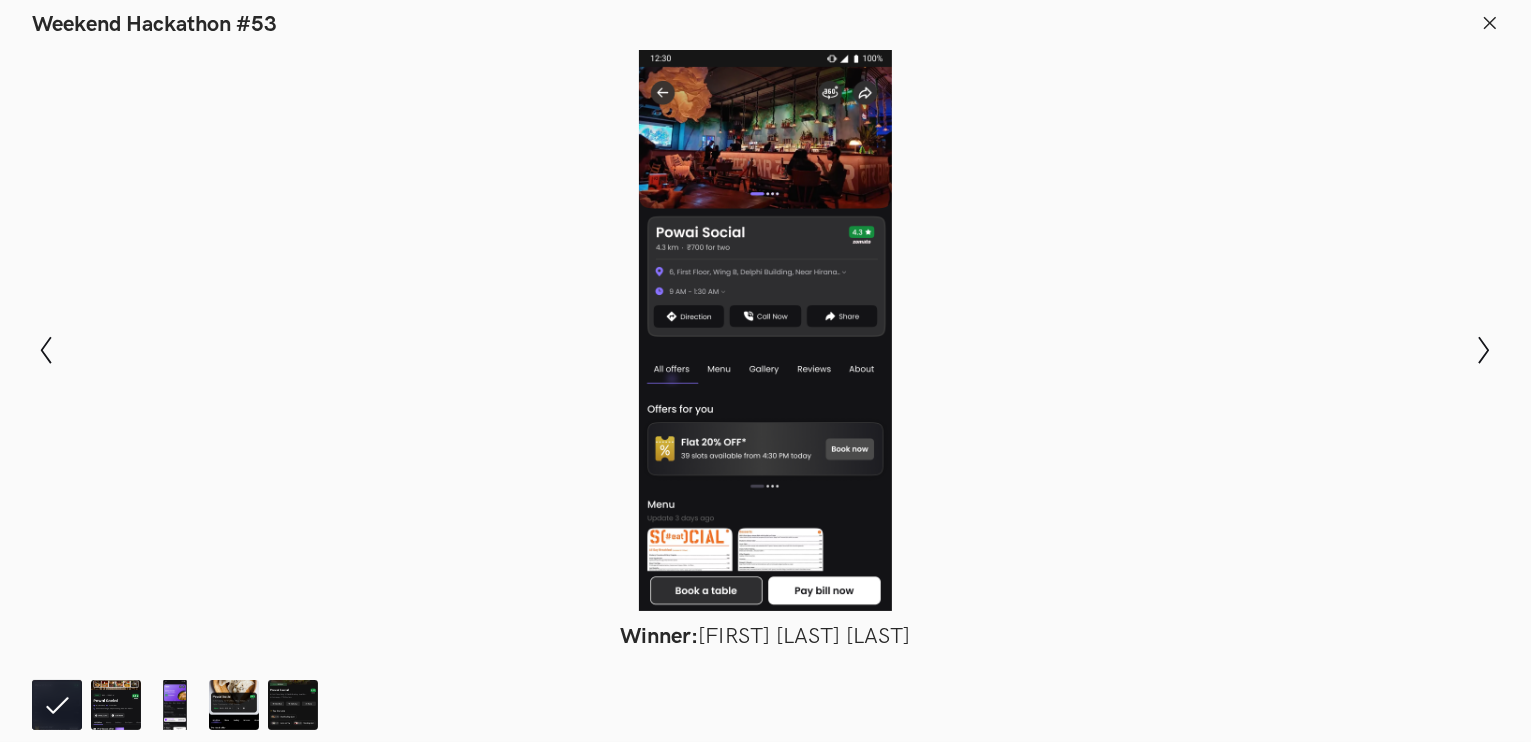 click at bounding box center [1490, 25] 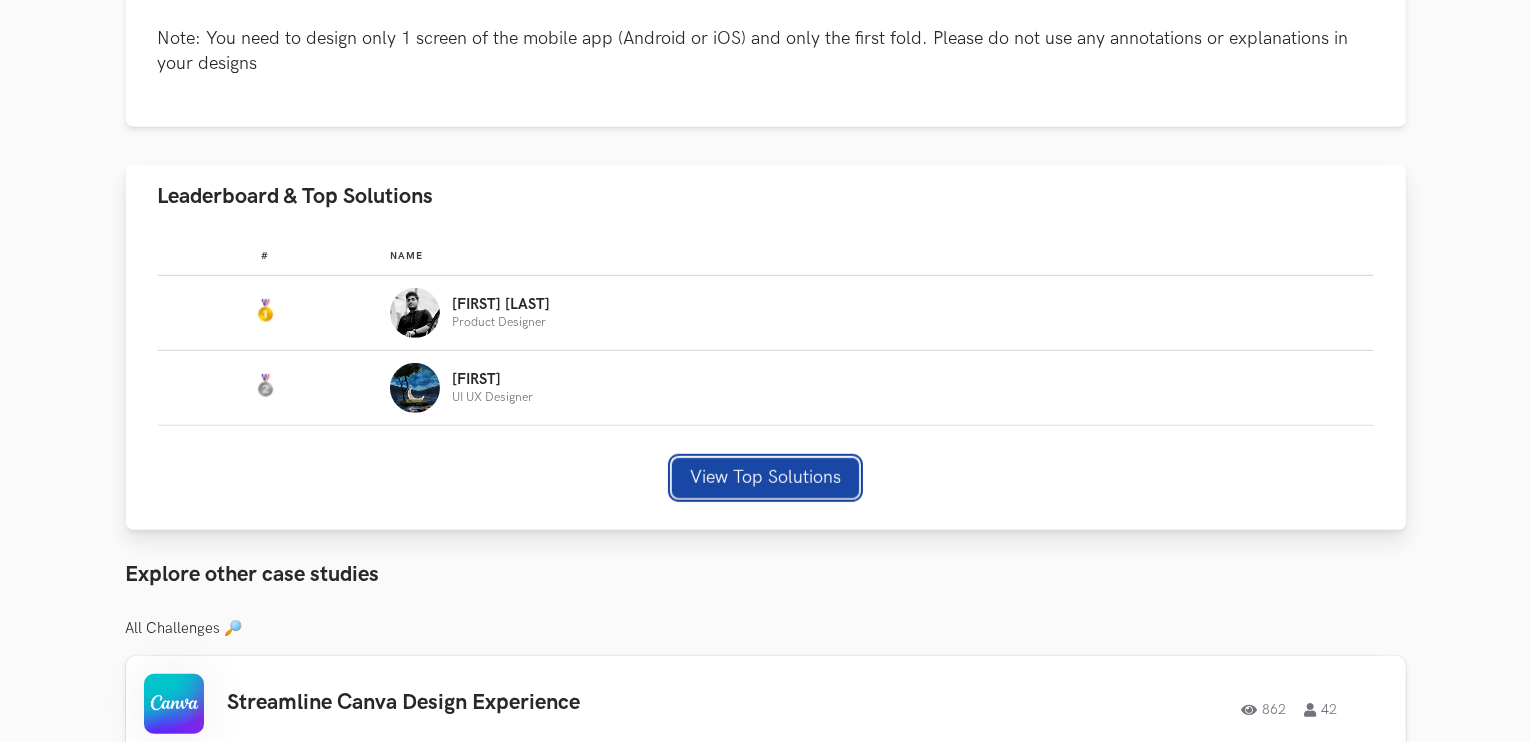 scroll, scrollTop: 1094, scrollLeft: 0, axis: vertical 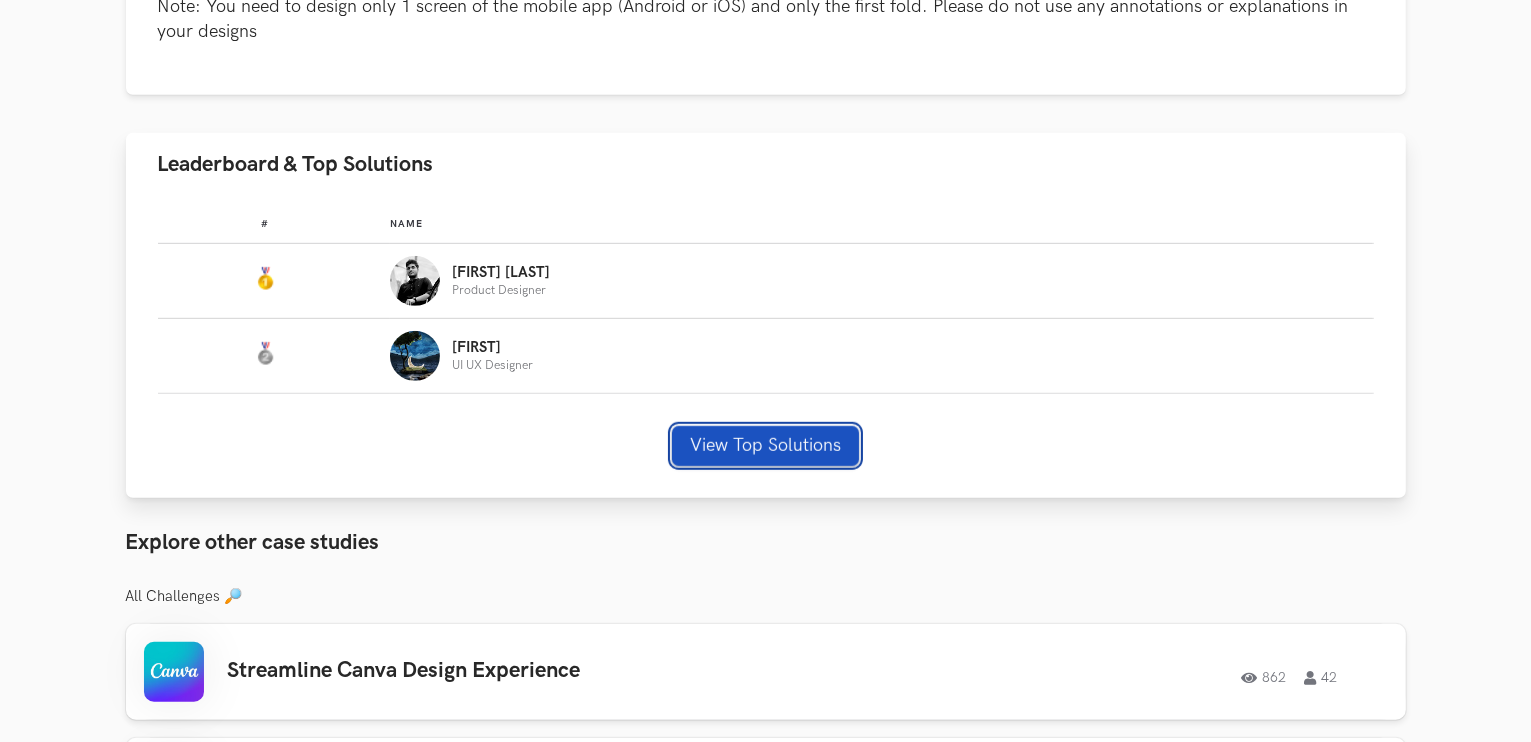 click on "View Top Solutions" at bounding box center [765, 446] 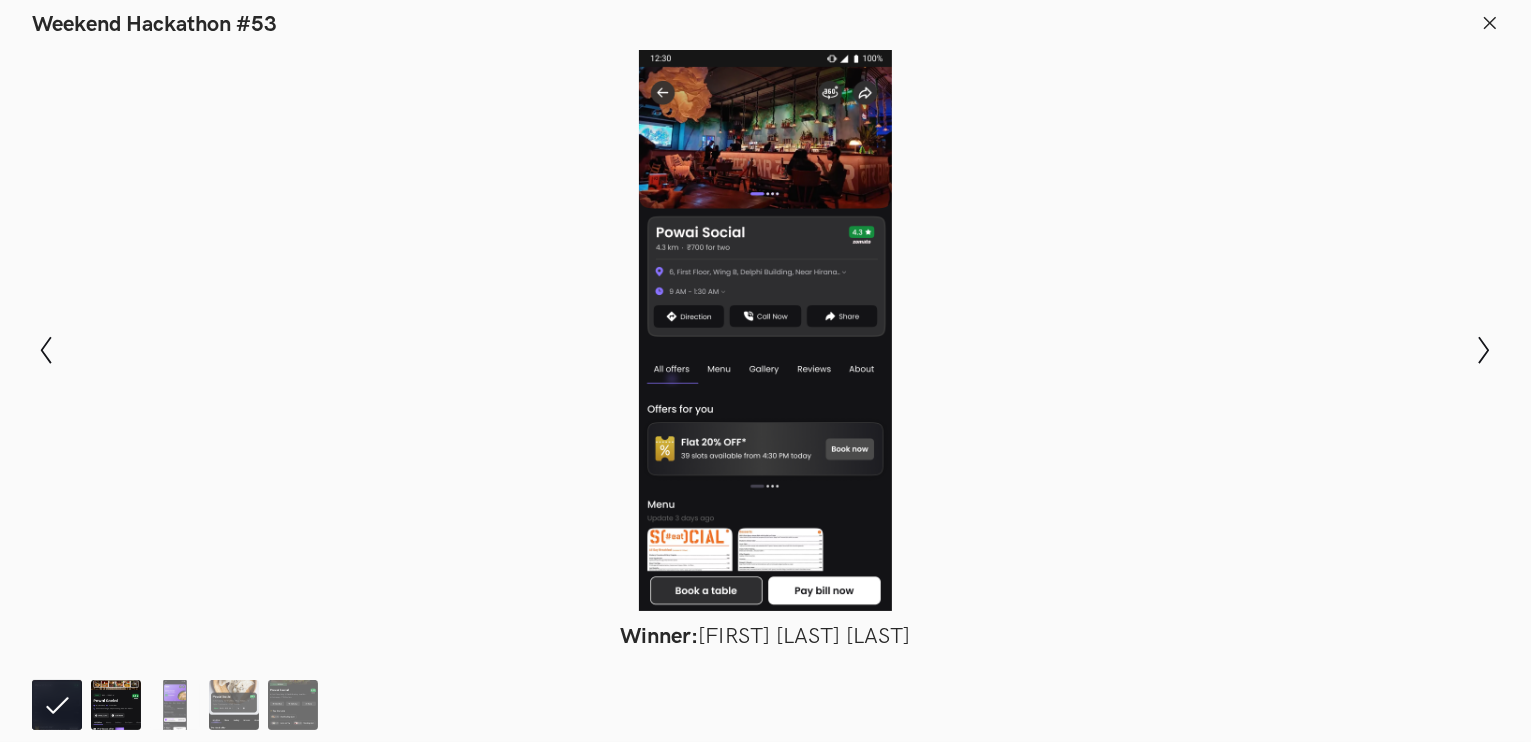 click at bounding box center (116, 705) 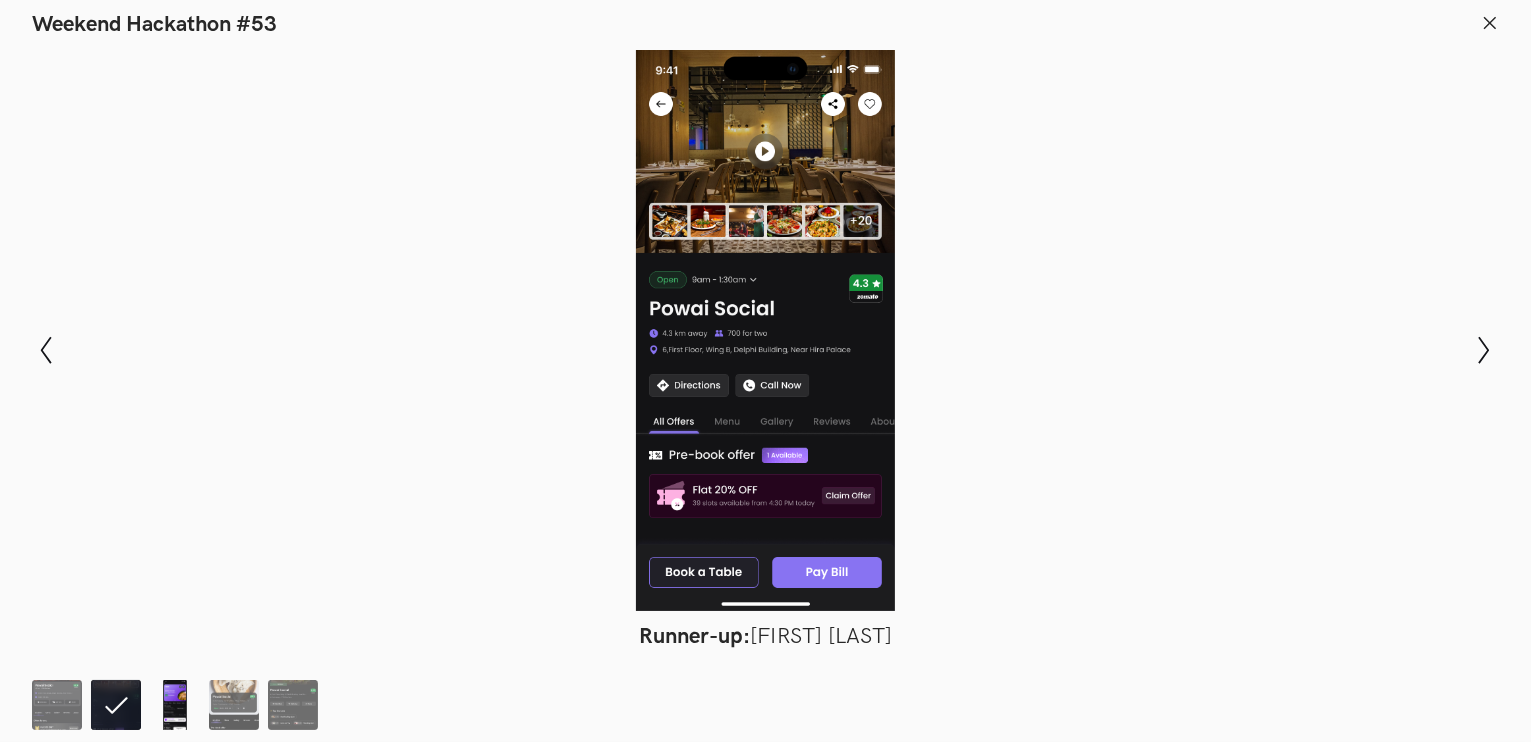 click at bounding box center (175, 705) 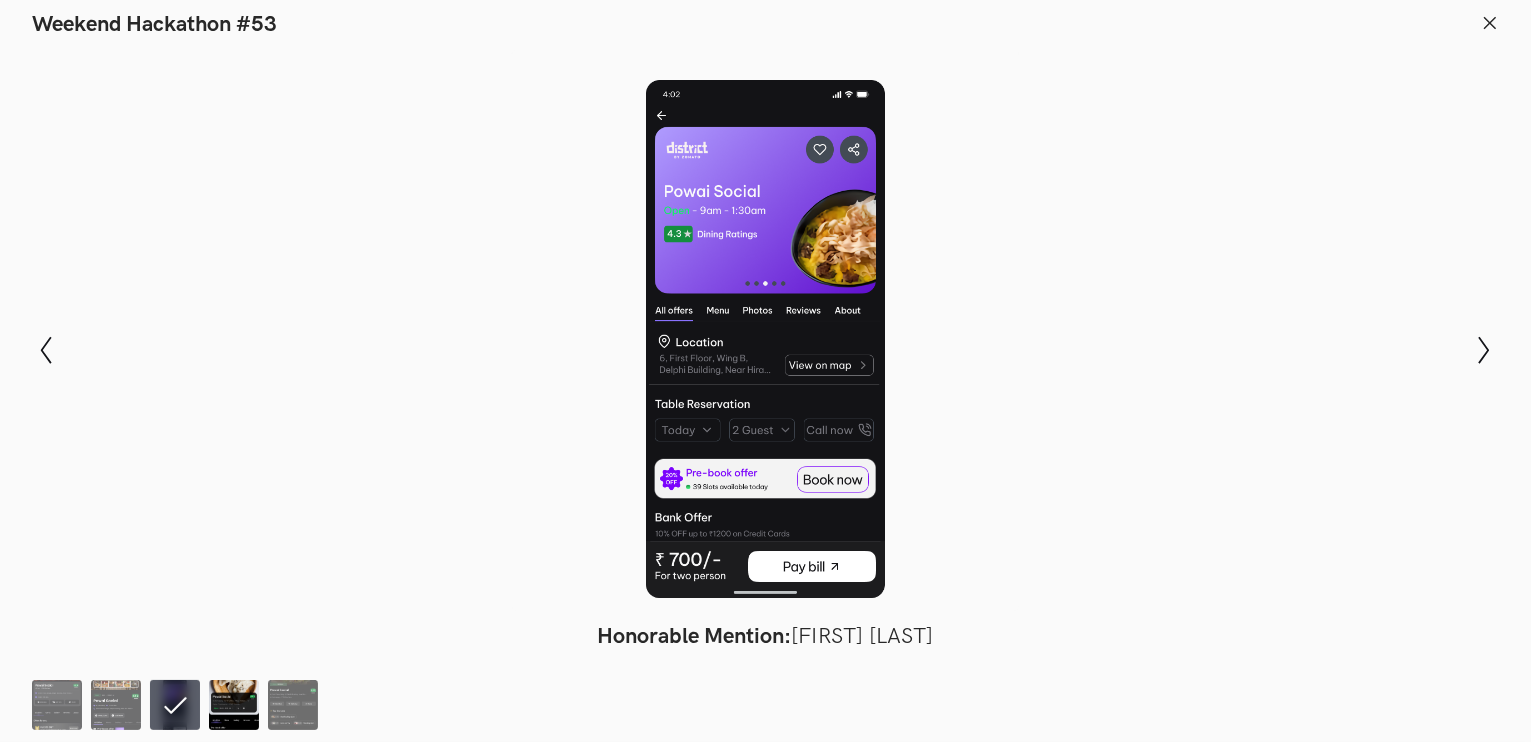 click at bounding box center [234, 705] 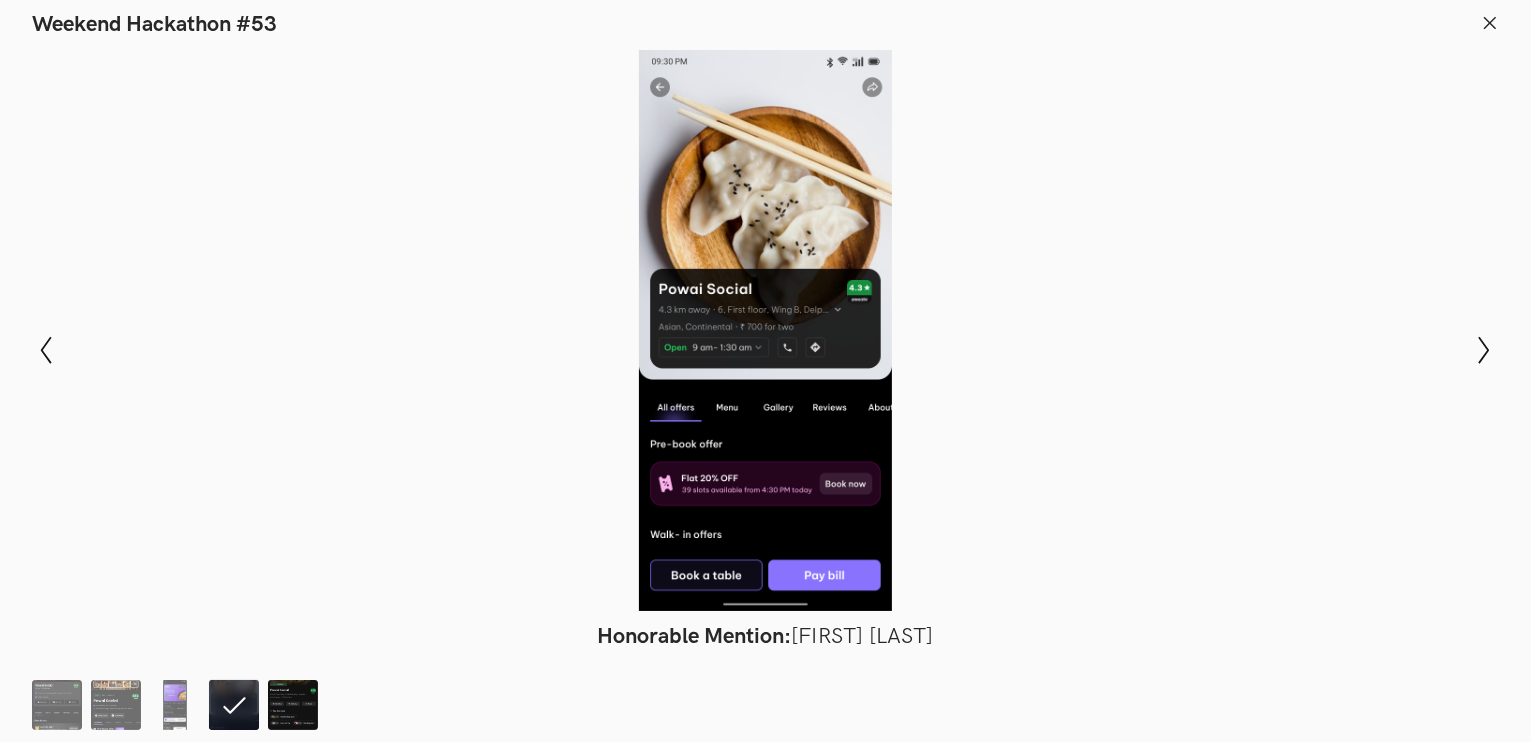 click at bounding box center (293, 705) 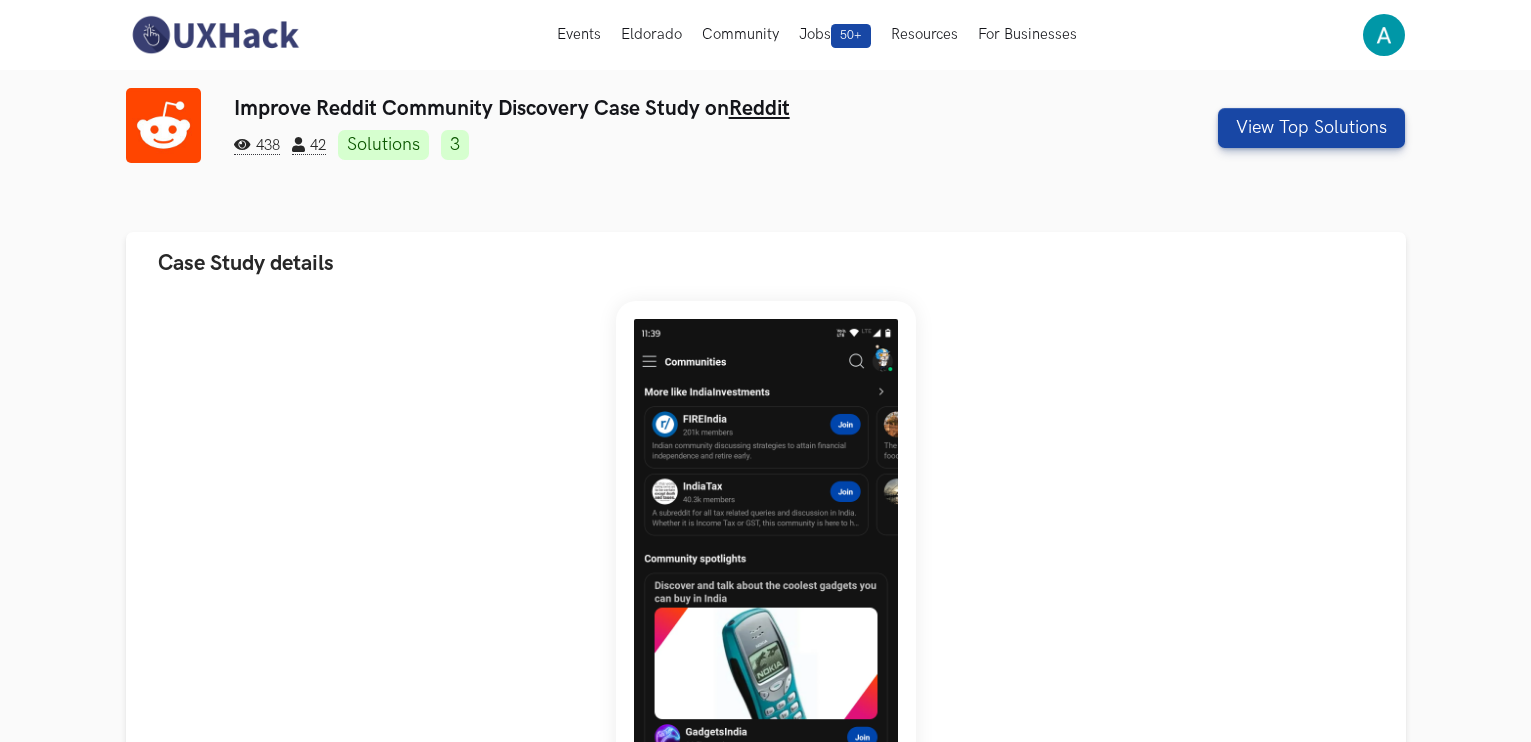 scroll, scrollTop: 0, scrollLeft: 0, axis: both 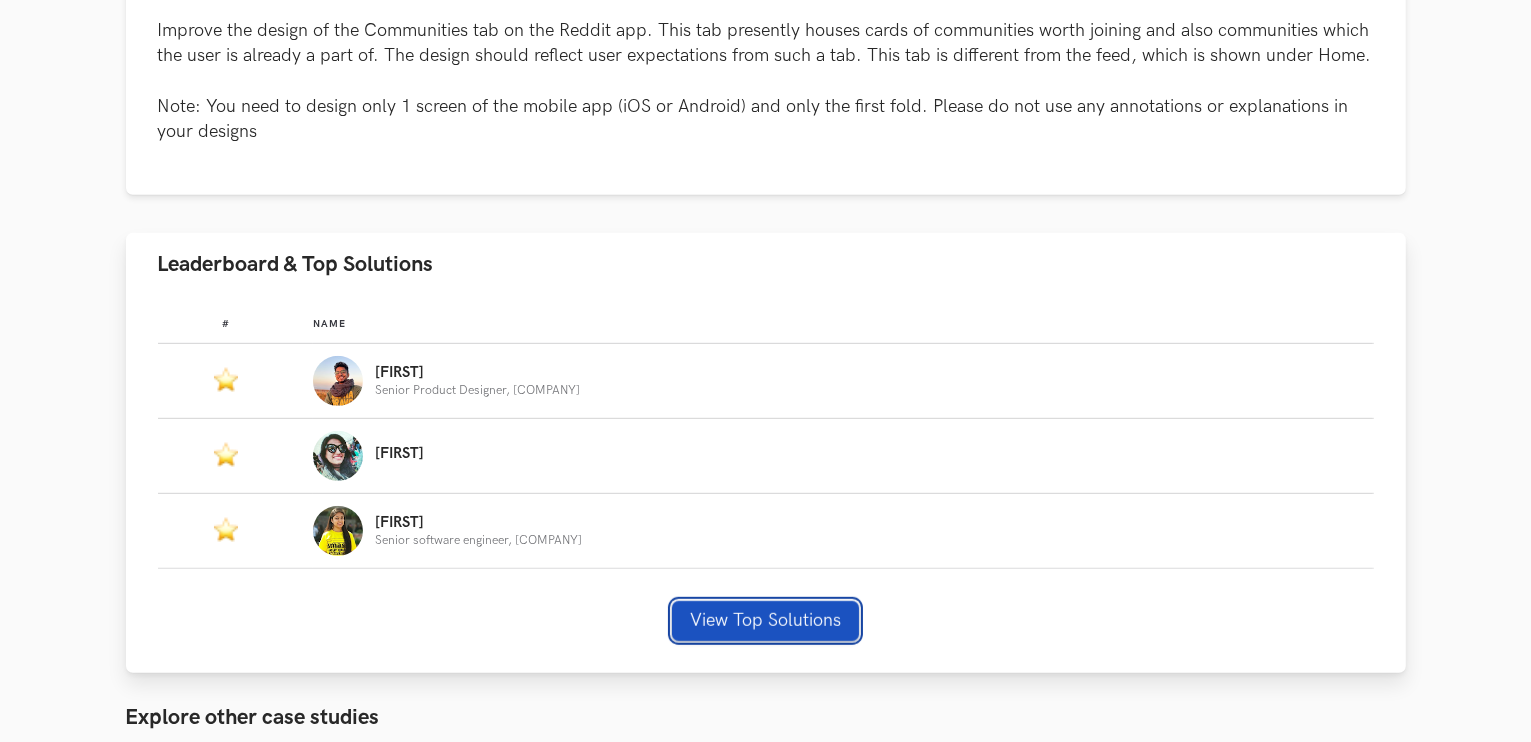 click on "# Name #: Name: [FIRST] Senior Product Designer, [COMPANY] #: Name: [FIRST] #: Name: [FIRST] Senior software engineer, [COMPANY] View Top Solutions" at bounding box center [766, 484] 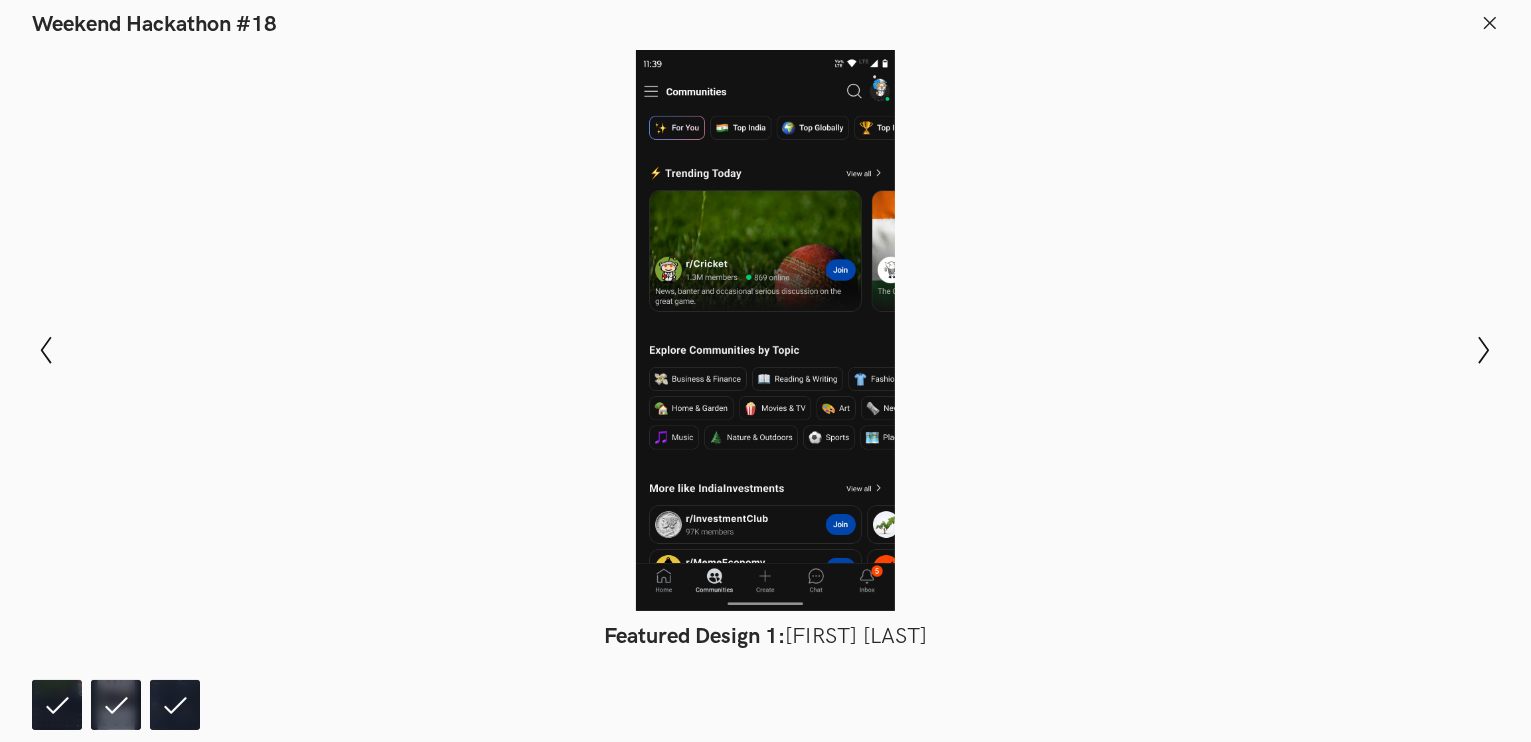 click at bounding box center [116, 705] 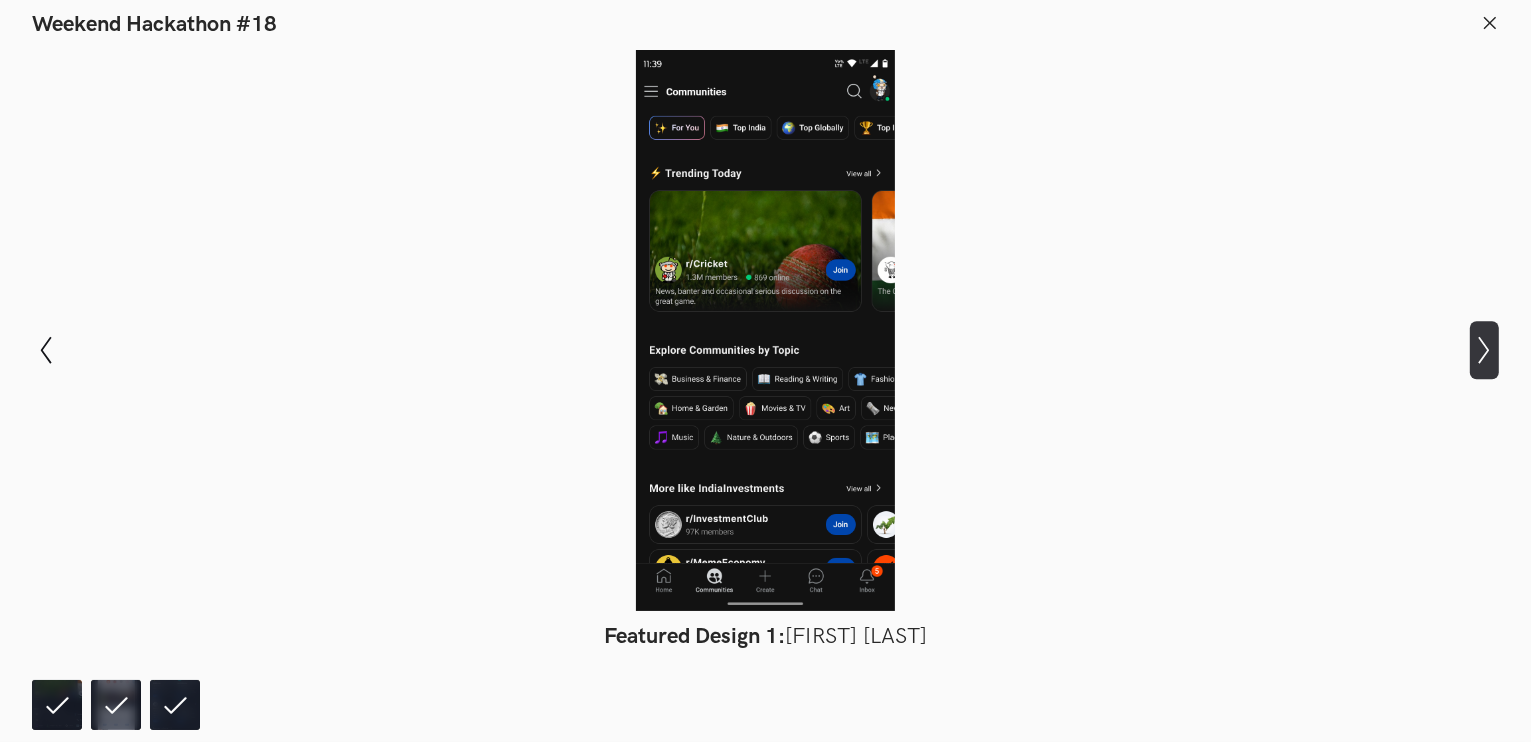 click on "Show next slide" 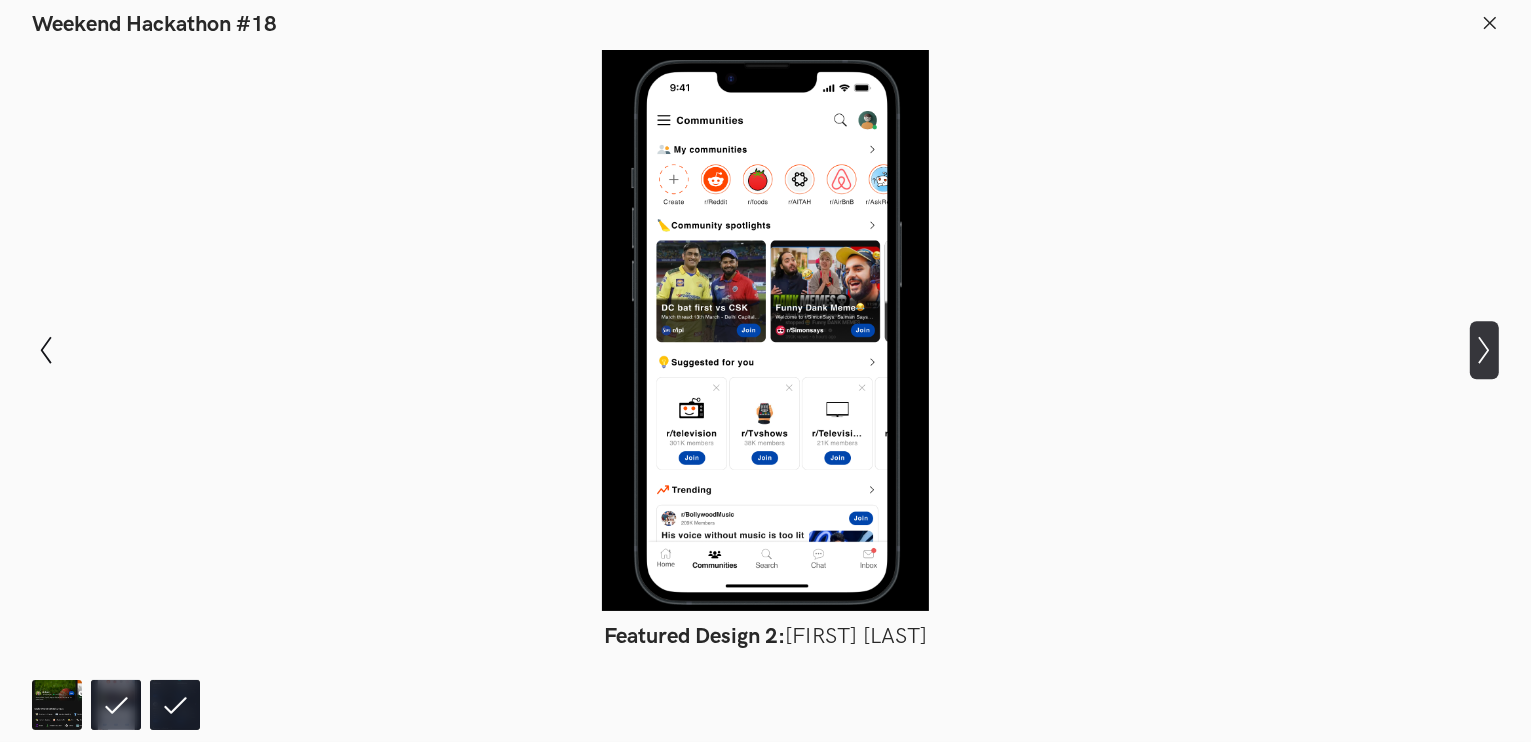 click on "Show next slide" 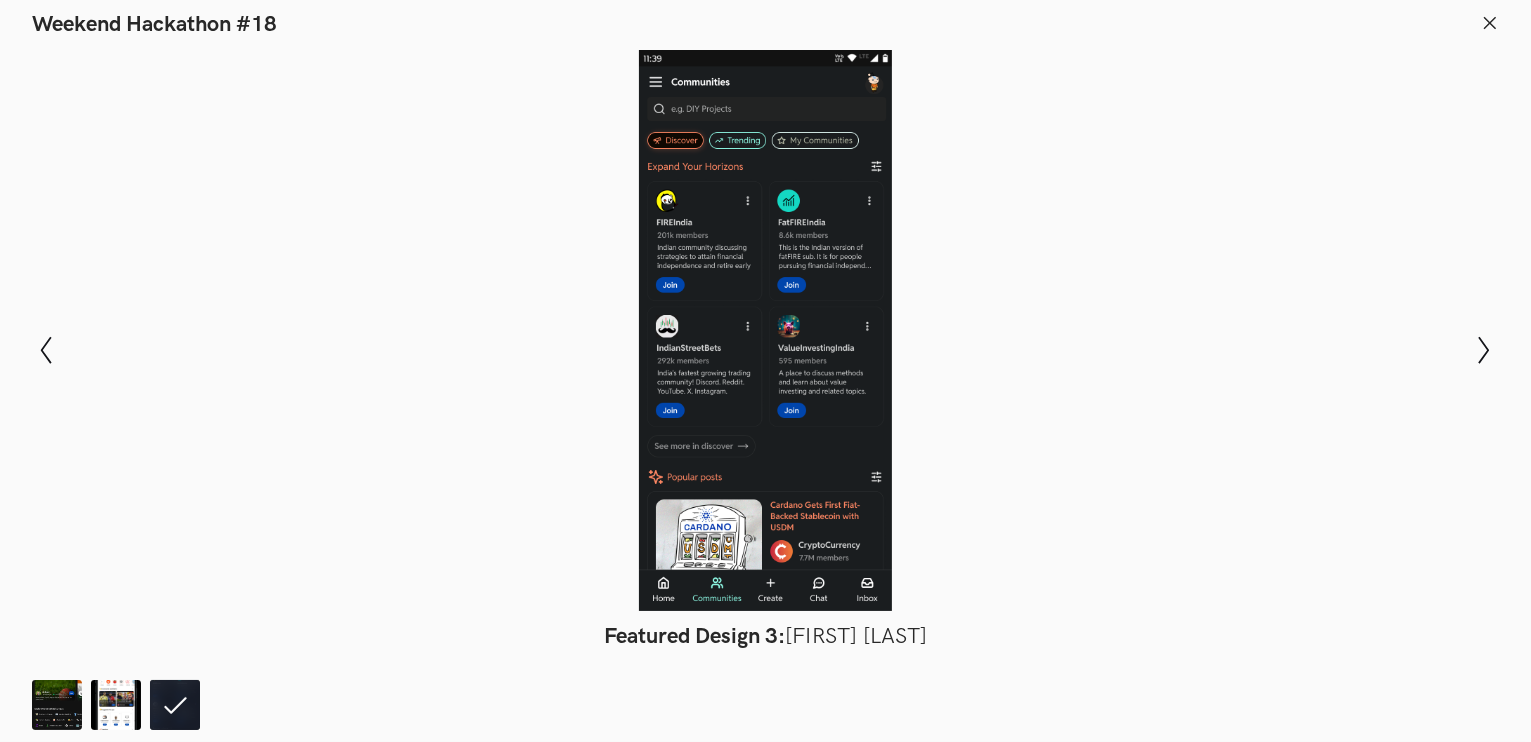 click 